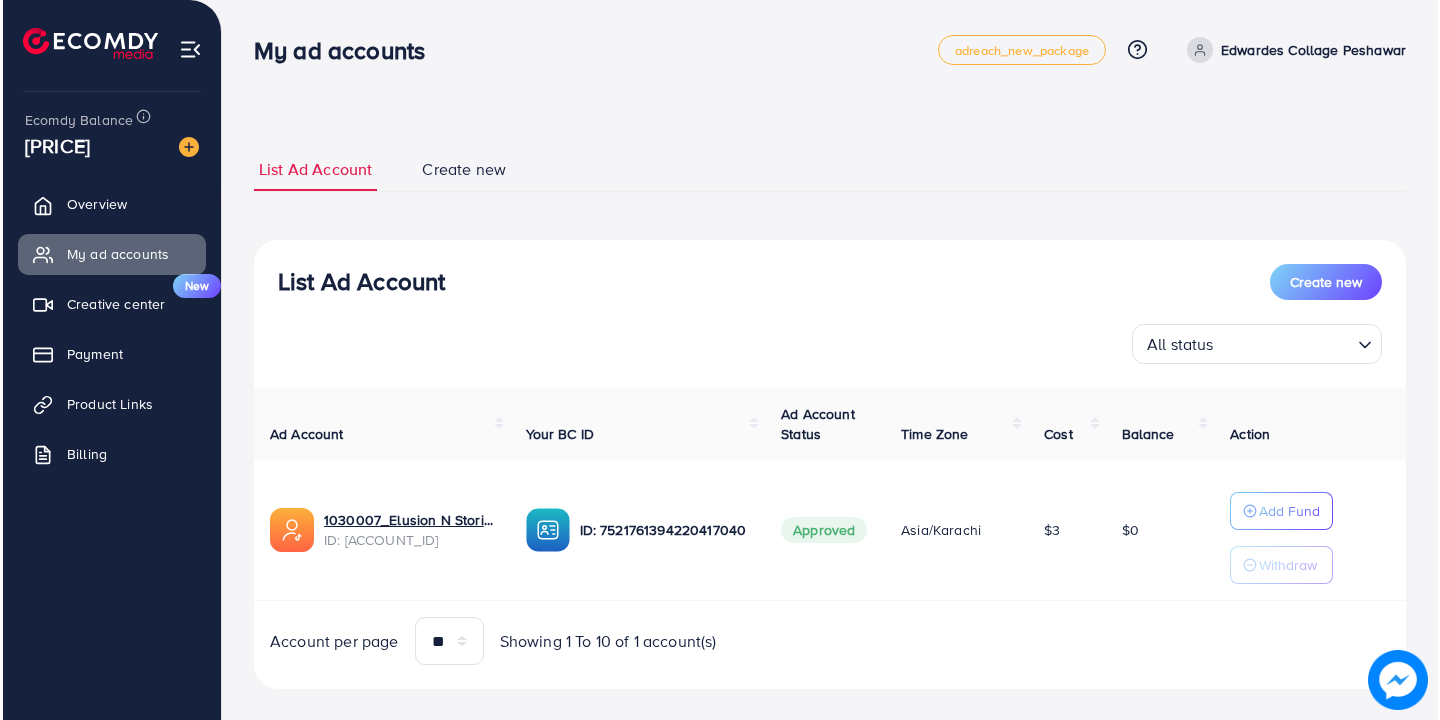 scroll, scrollTop: 0, scrollLeft: 0, axis: both 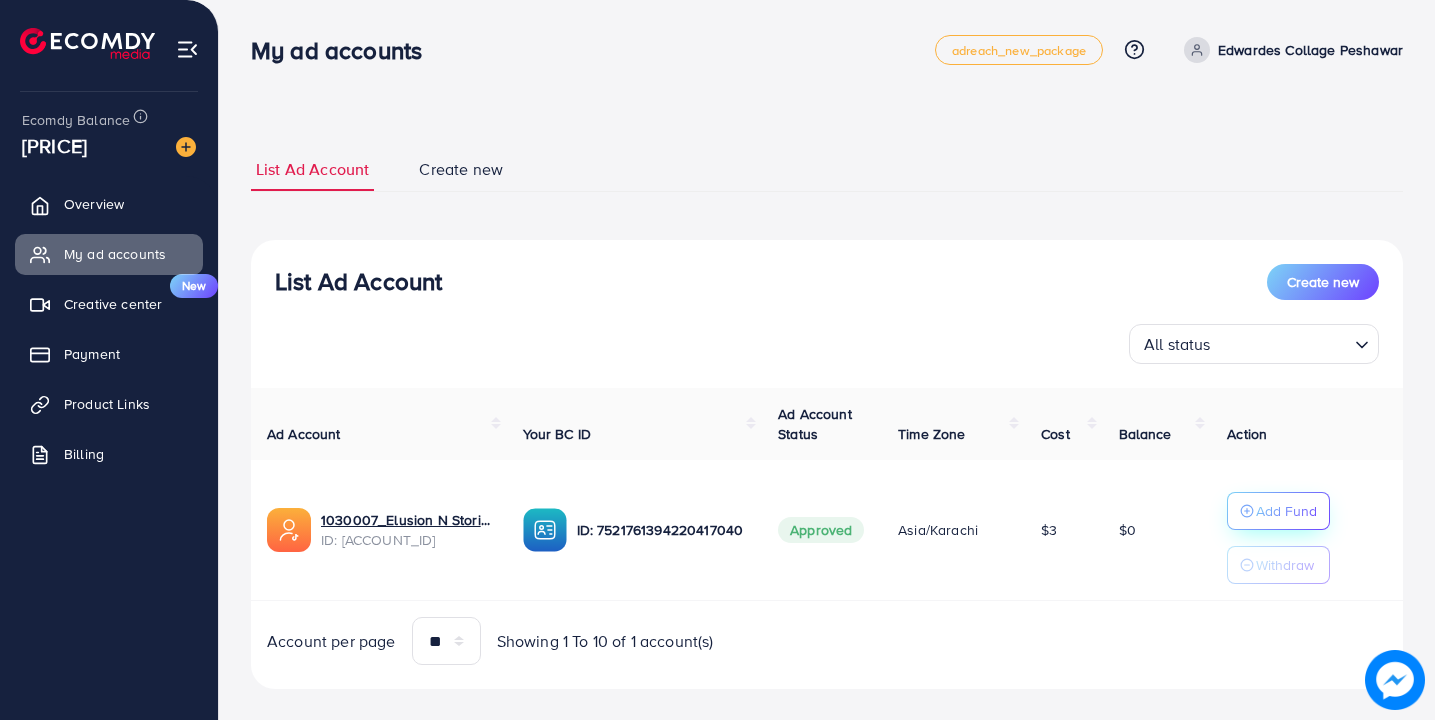 click on "Add Fund" at bounding box center [1286, 511] 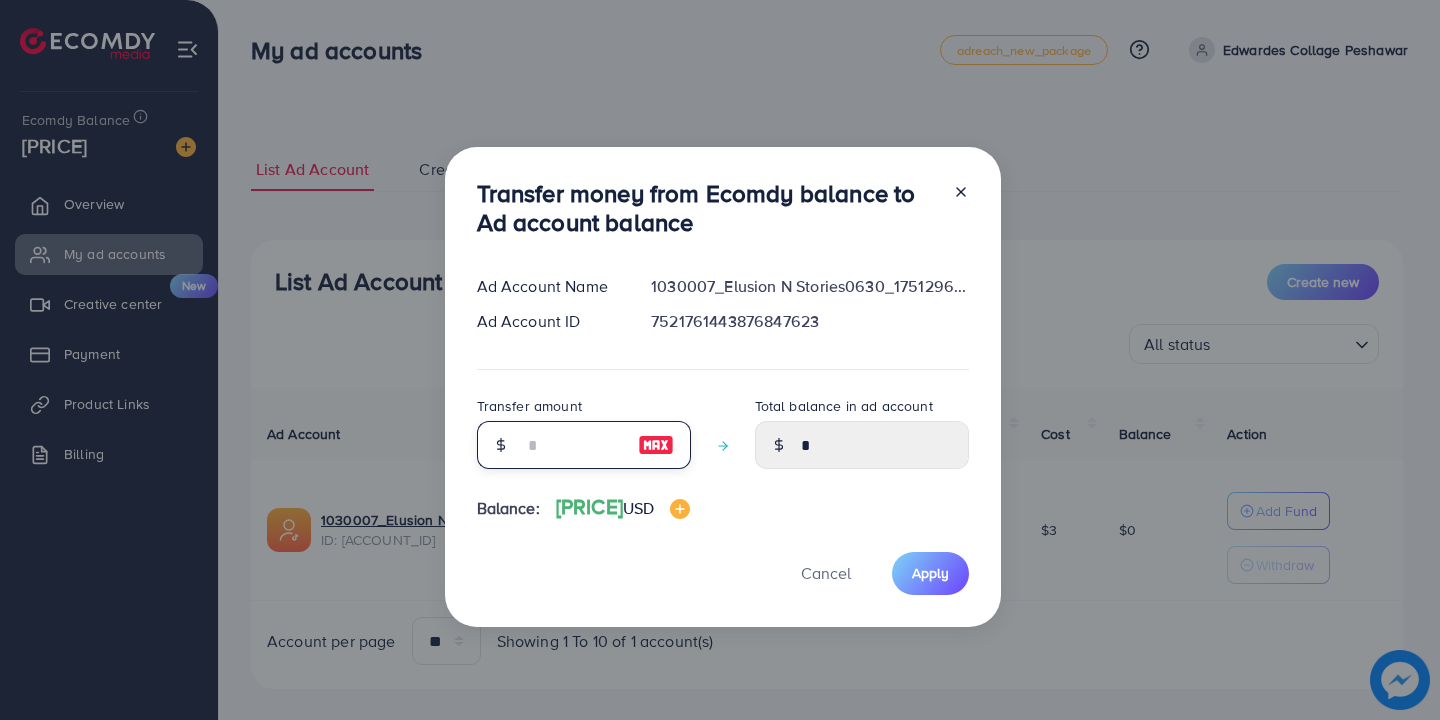 click at bounding box center (573, 445) 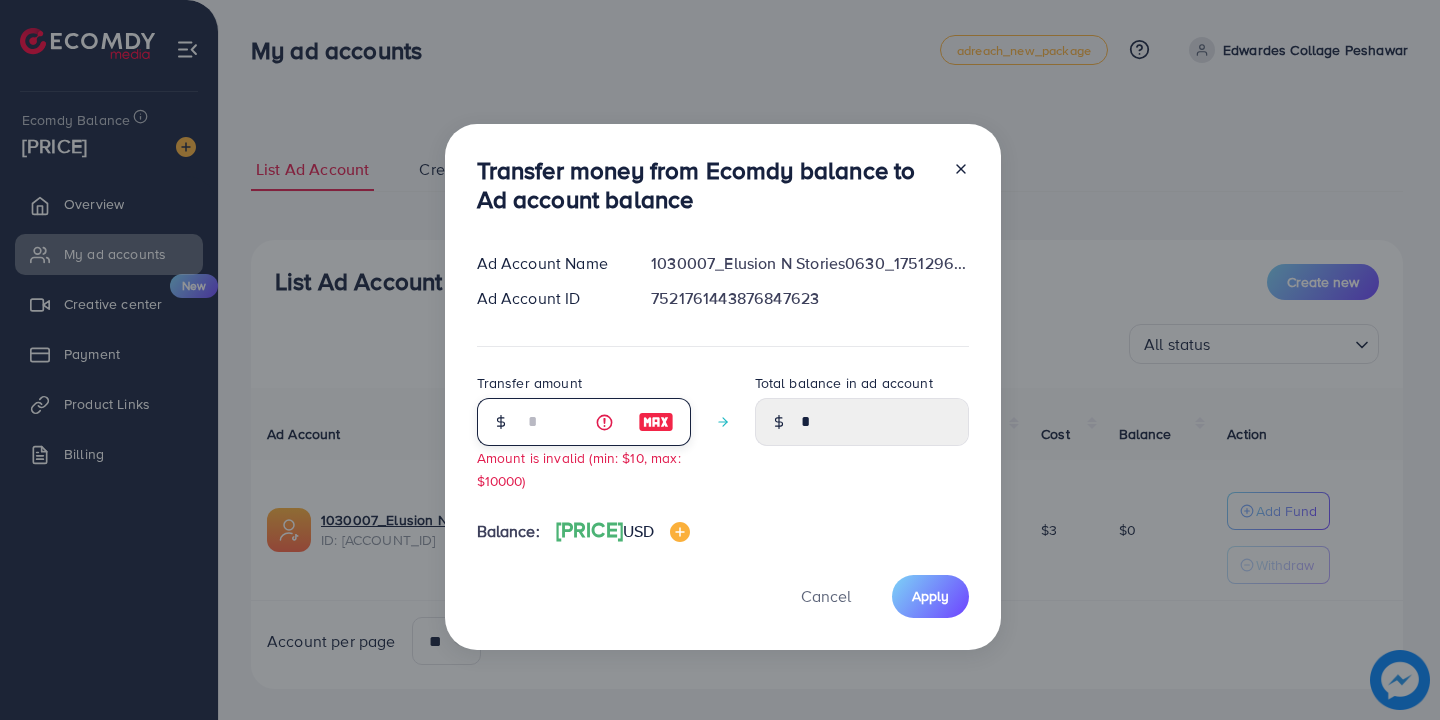 type on "****" 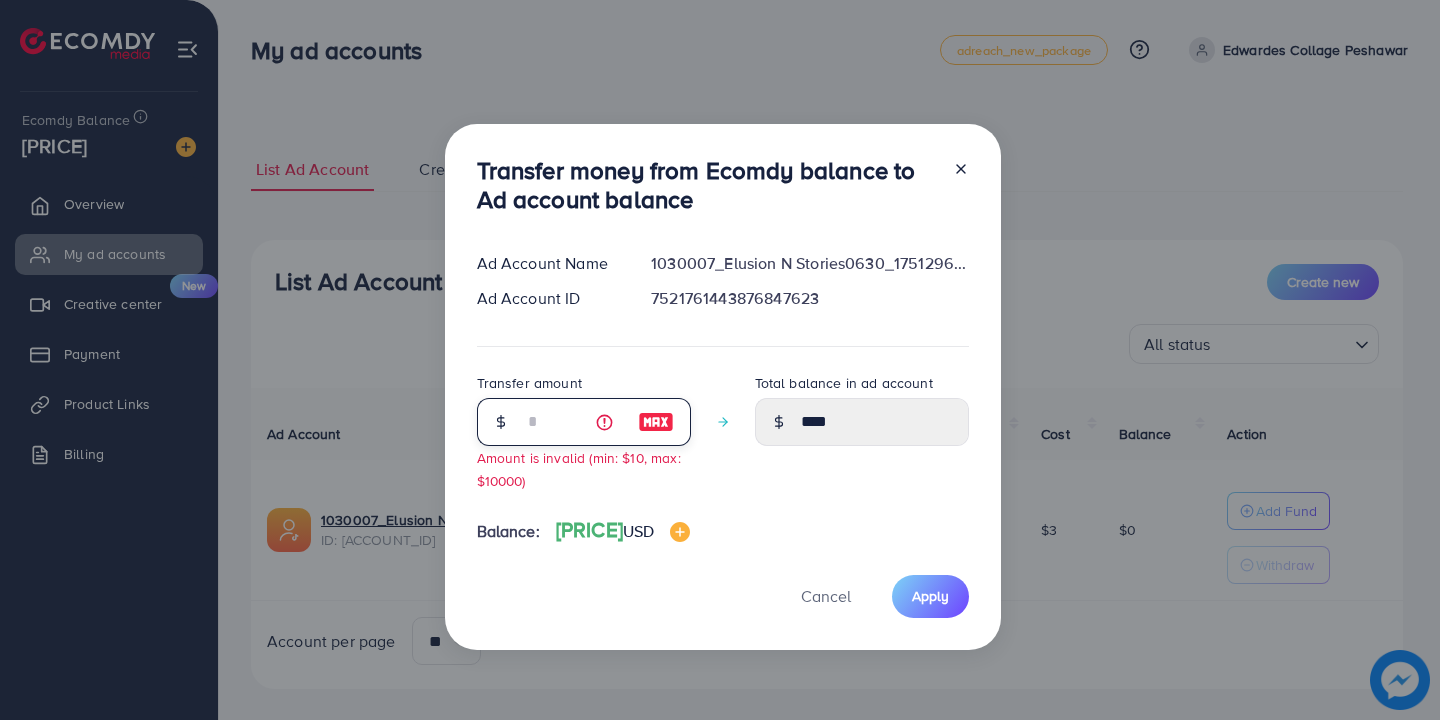 type on "**" 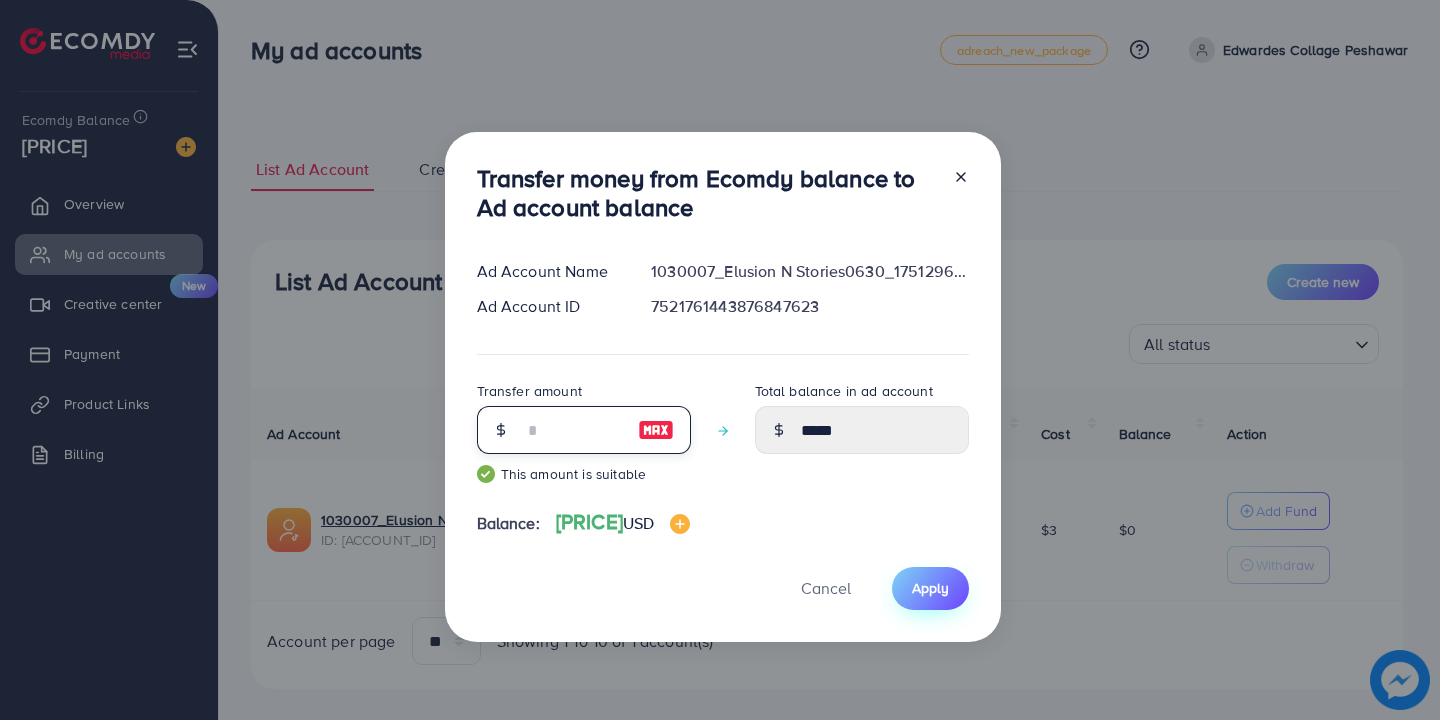 type on "**" 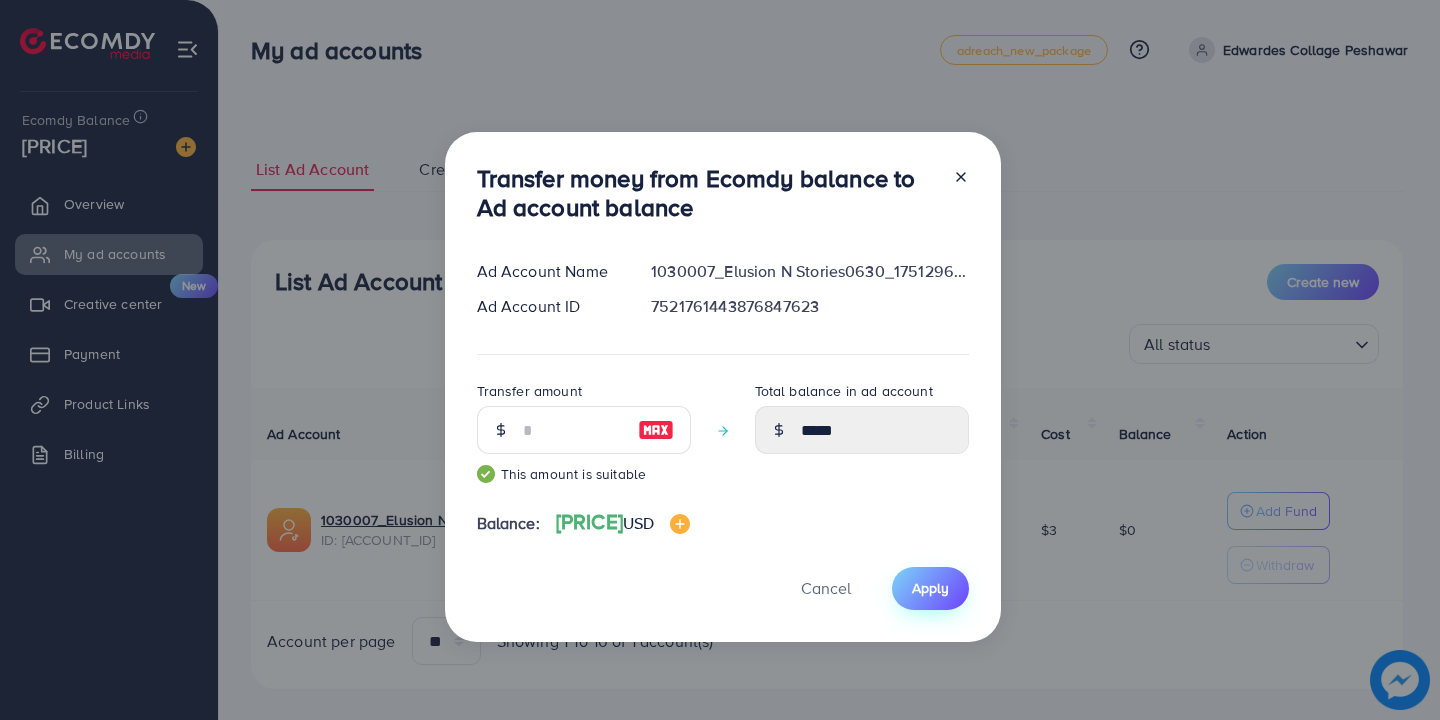 click on "Apply" at bounding box center [930, 588] 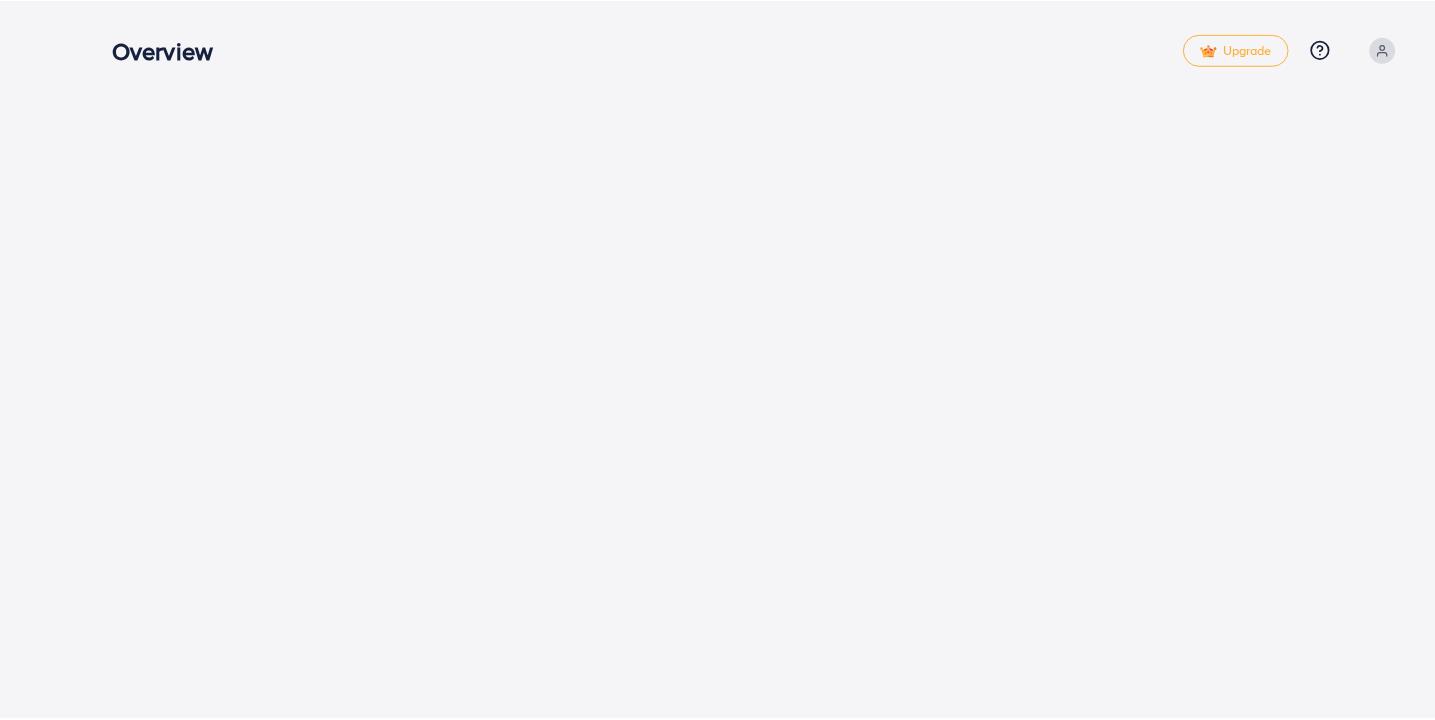 scroll, scrollTop: 0, scrollLeft: 0, axis: both 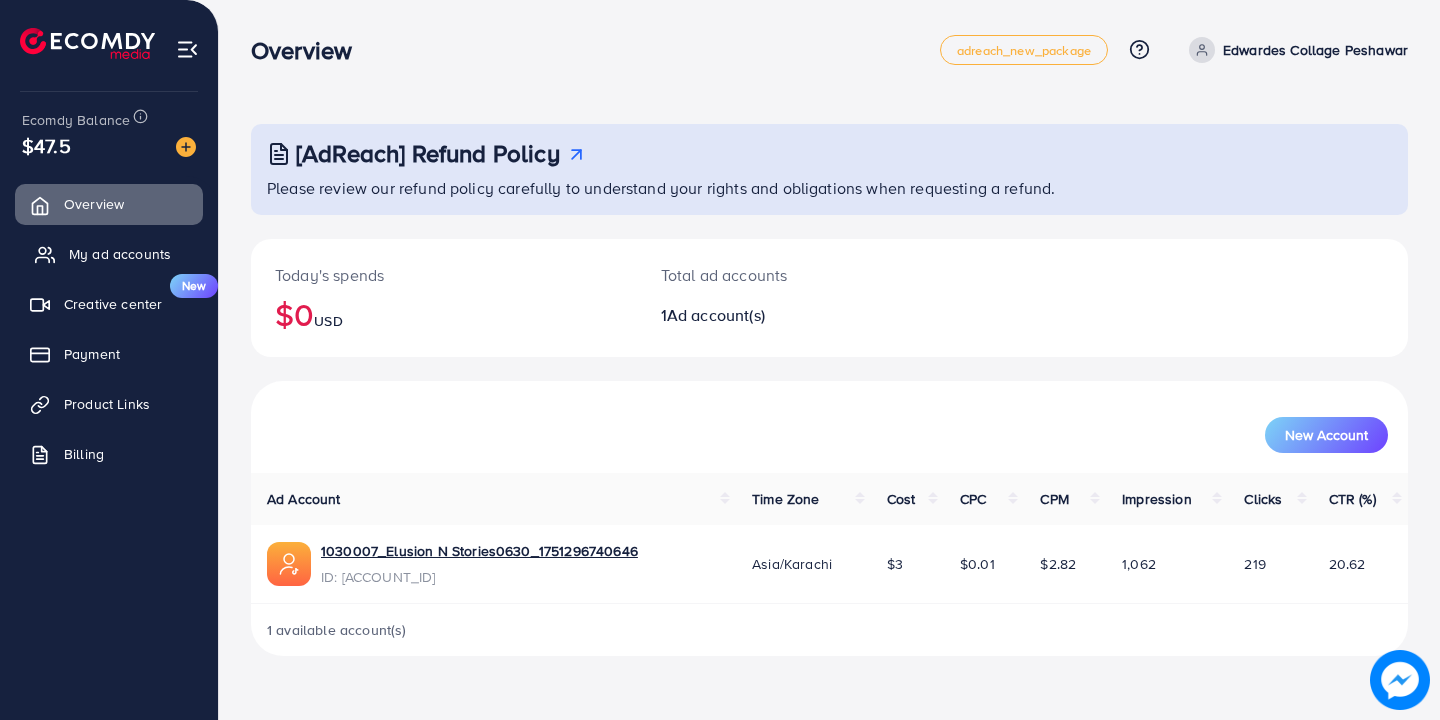 click on "My ad accounts" at bounding box center (109, 254) 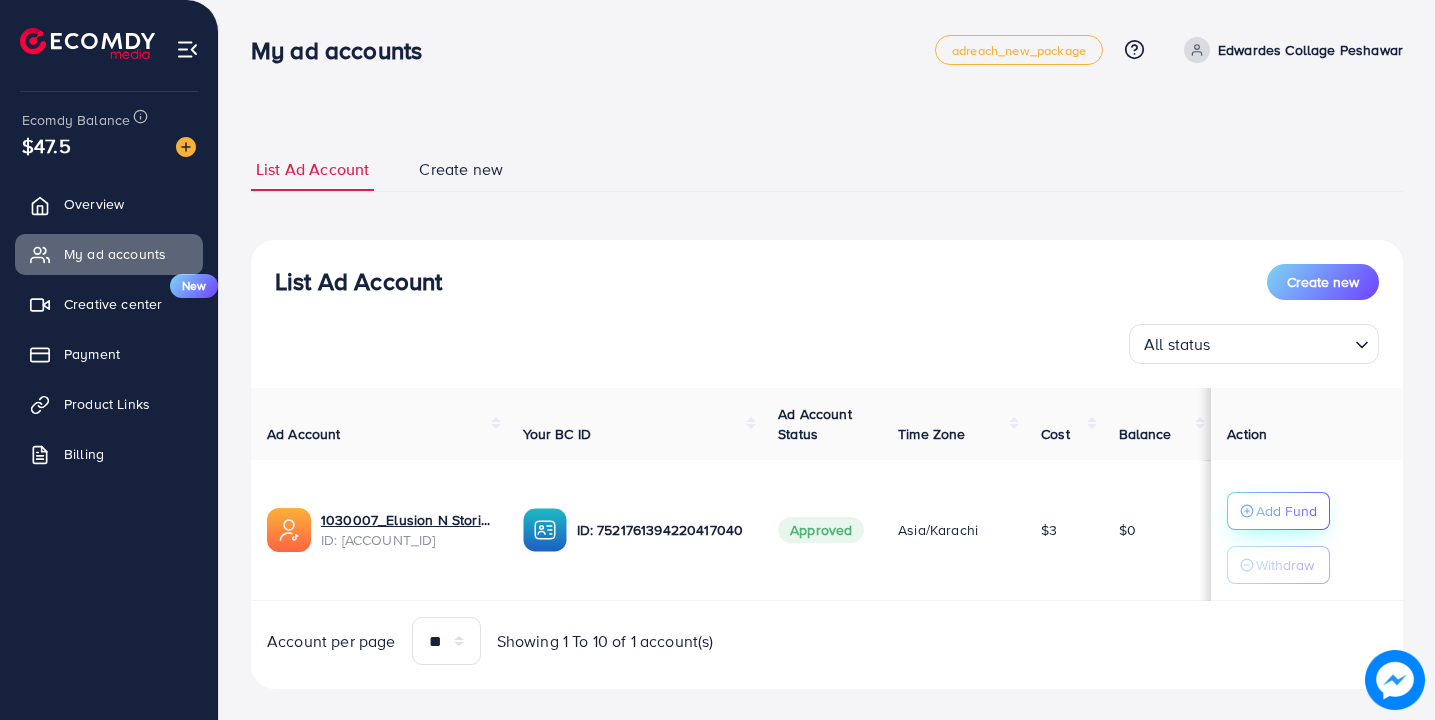 click on "Add Fund" at bounding box center [1286, 511] 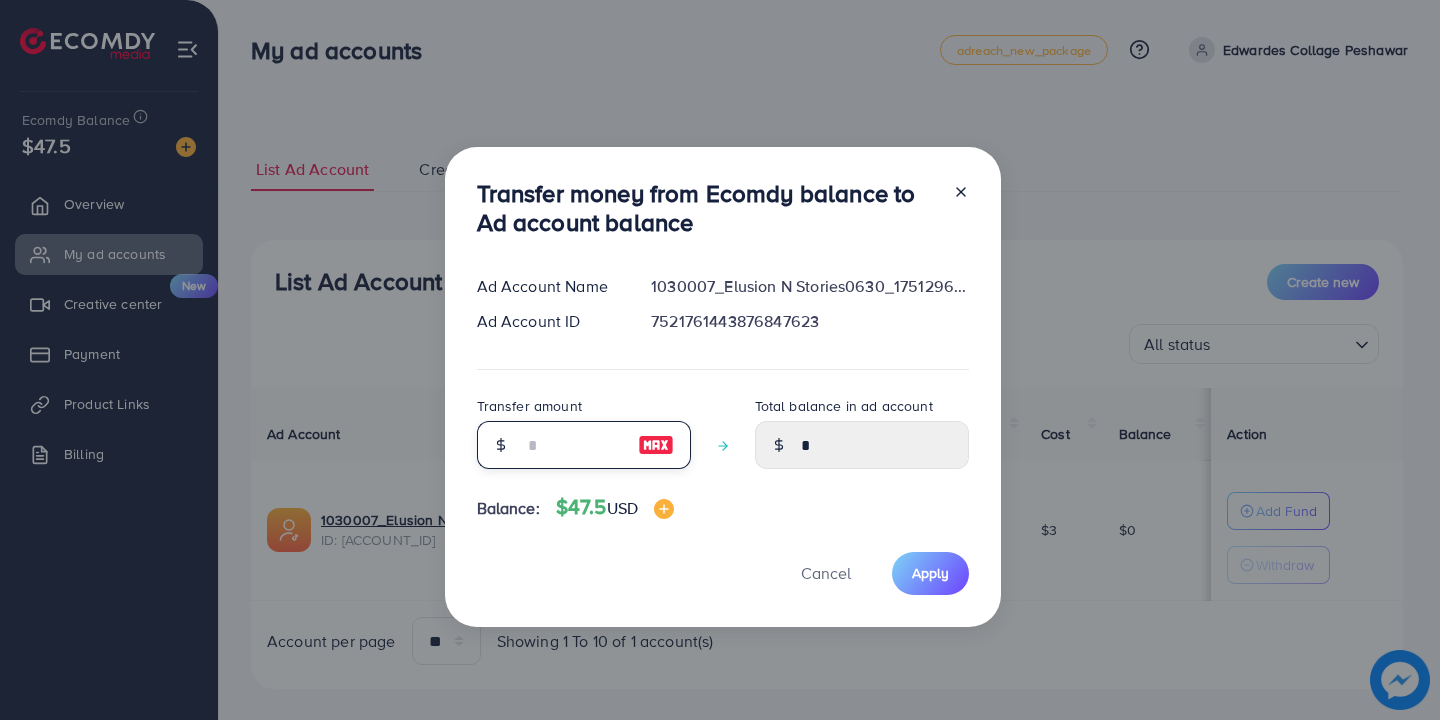 click at bounding box center [573, 445] 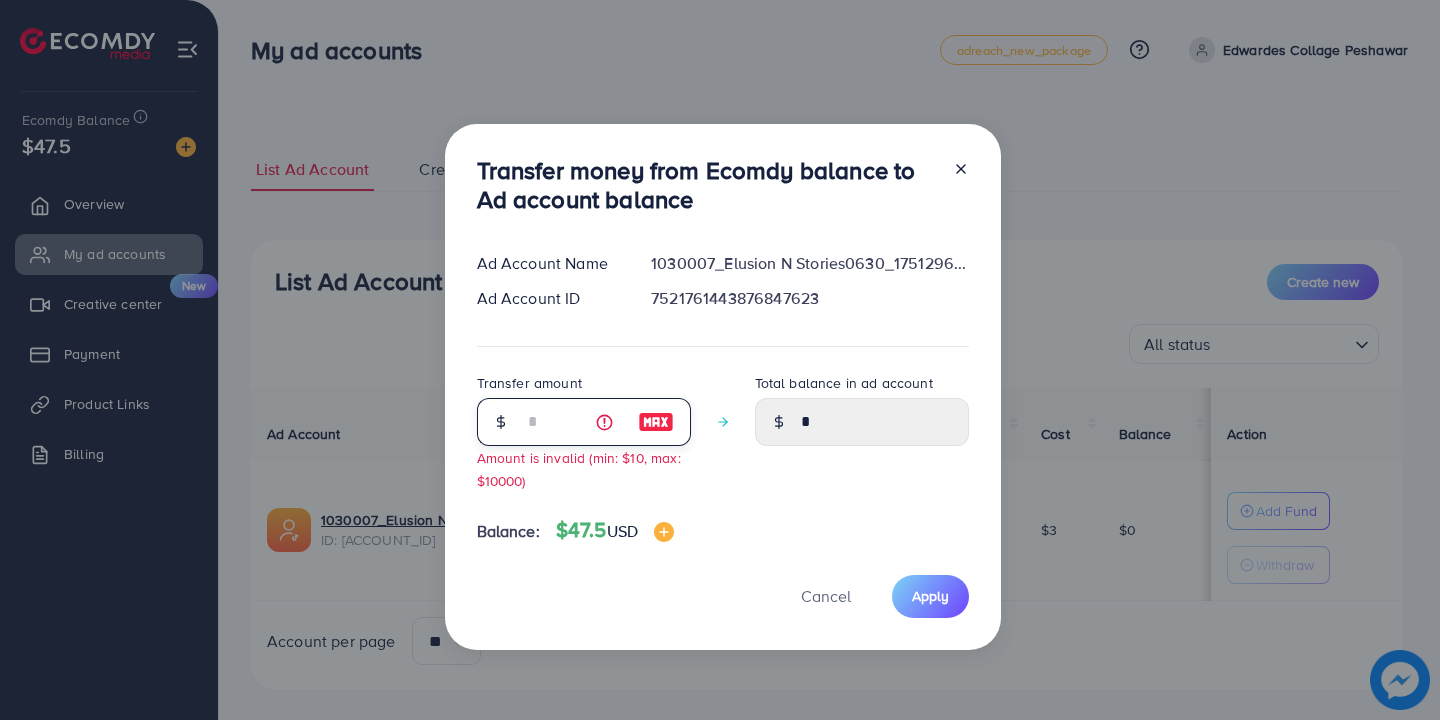 type on "****" 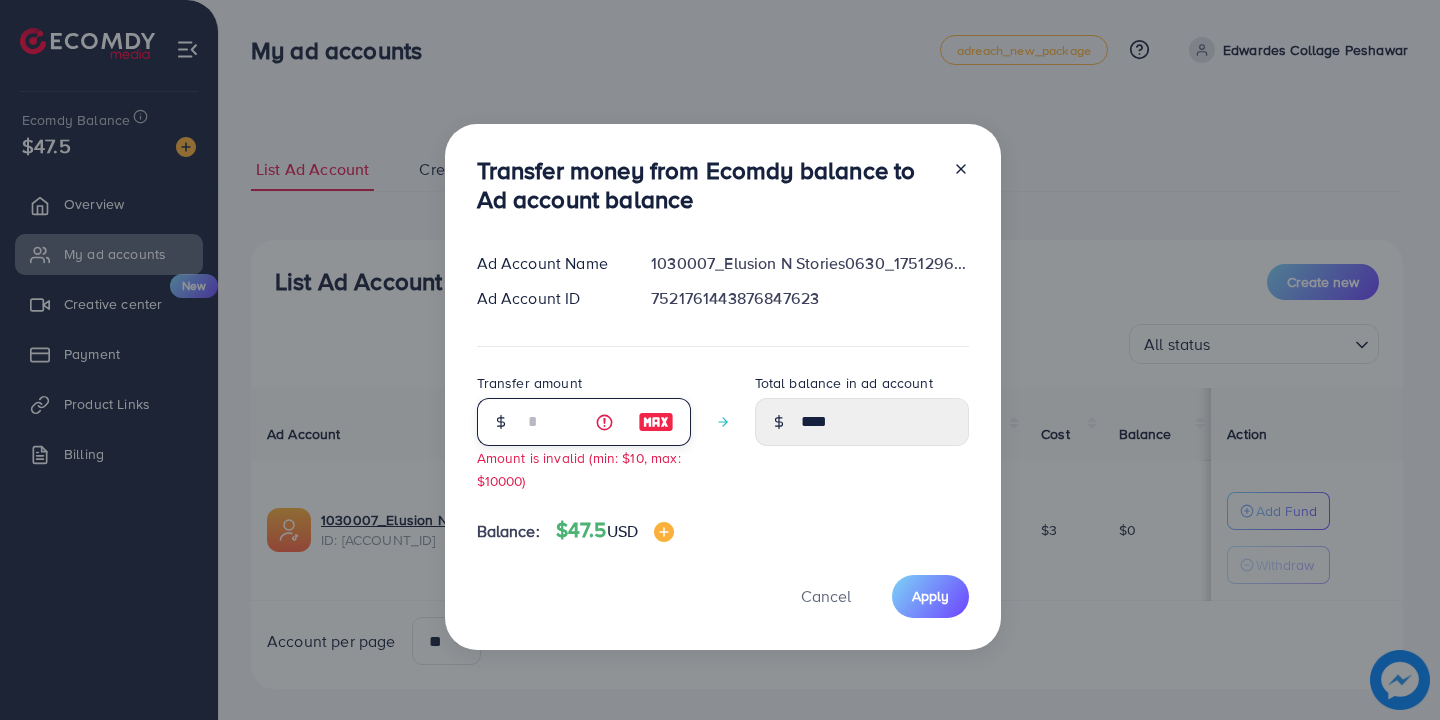 type on "**" 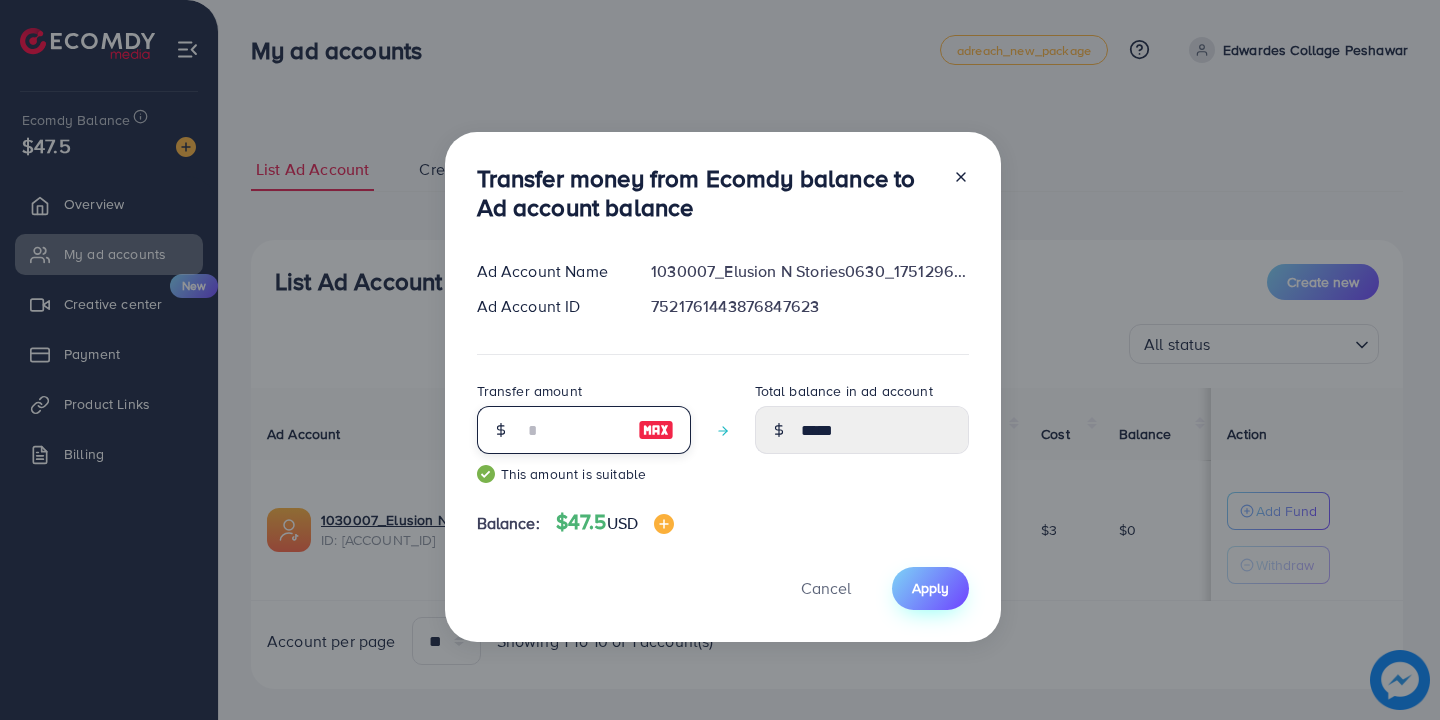 type on "**" 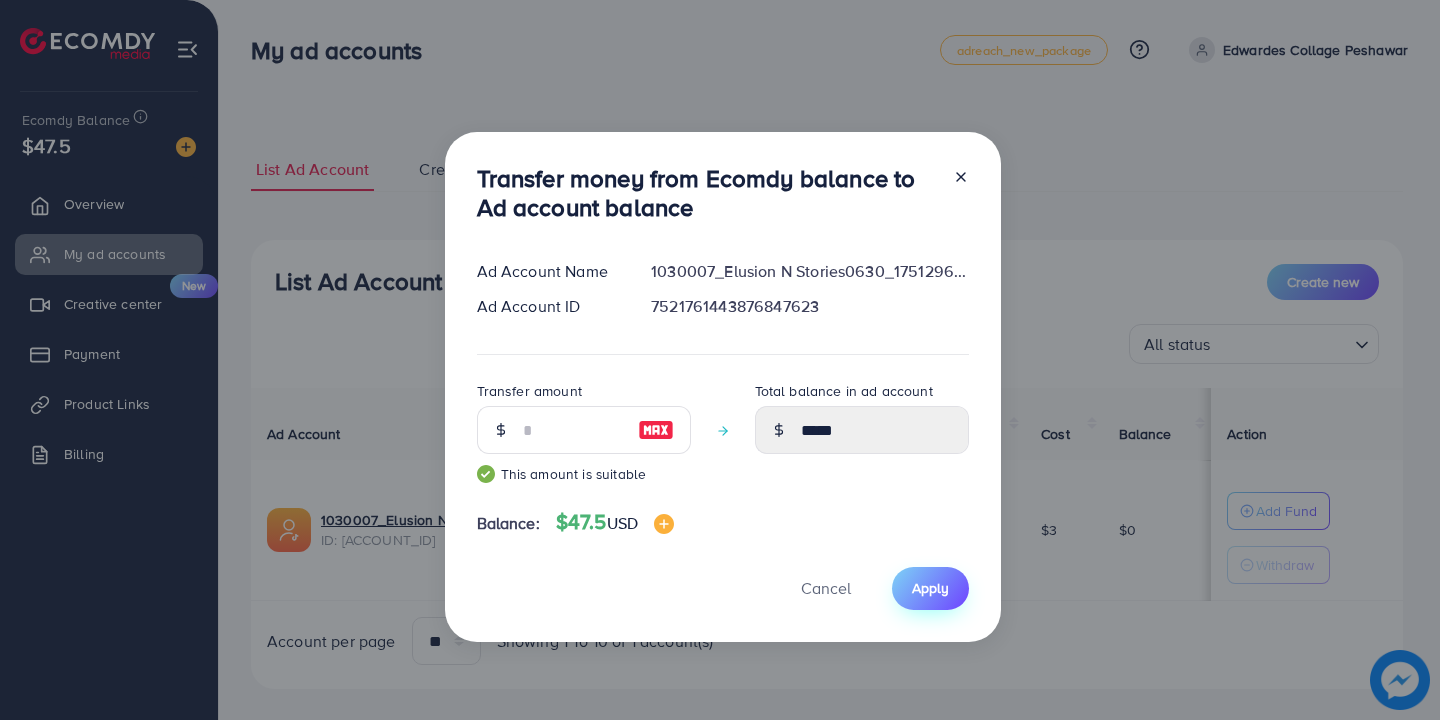 click on "Apply" at bounding box center [930, 588] 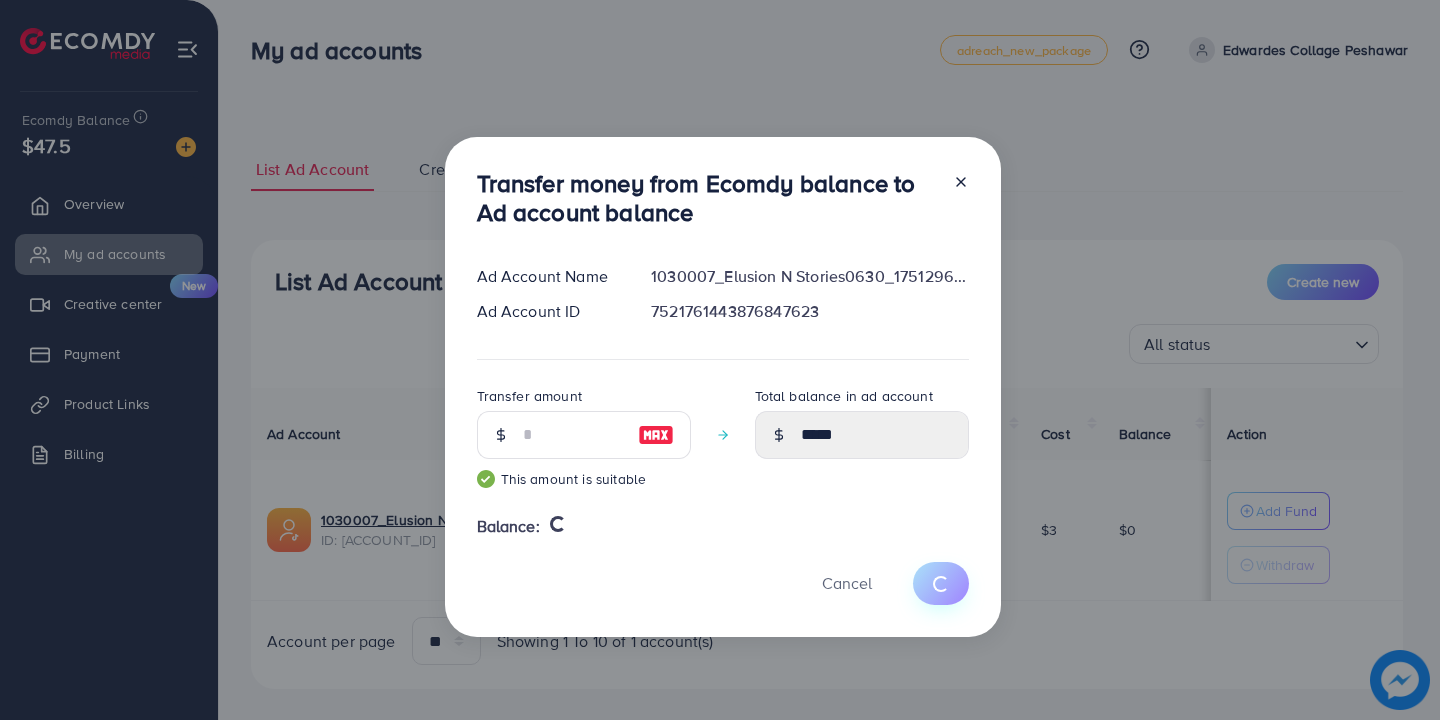 type 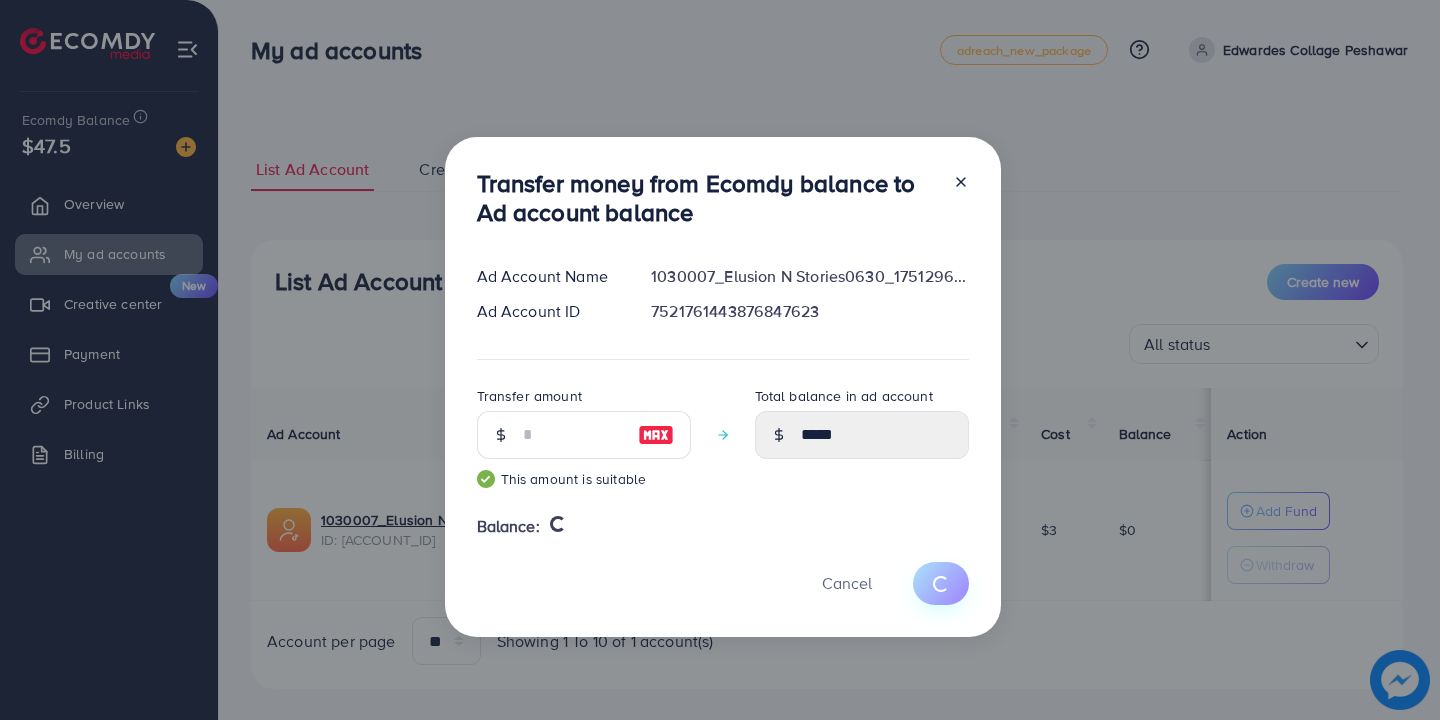 type on "*" 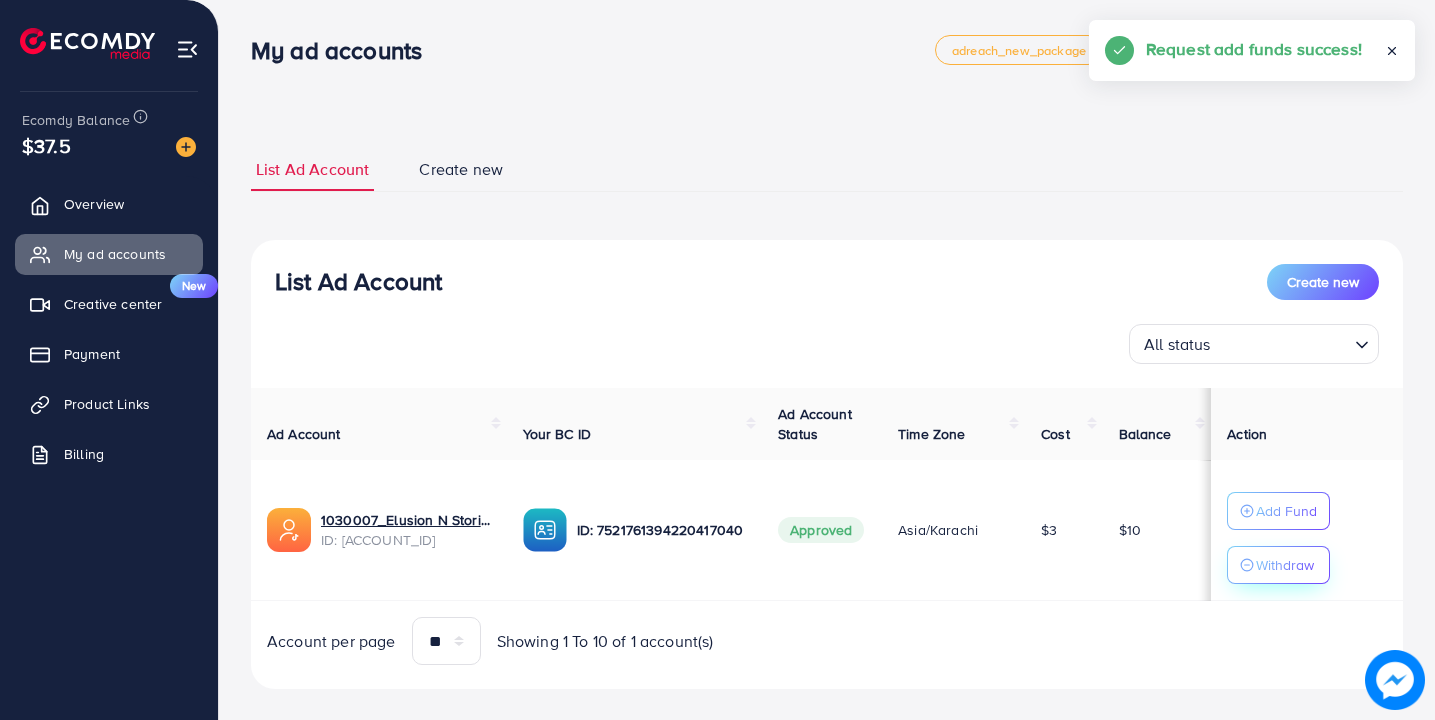 click on "Withdraw" at bounding box center (1278, 565) 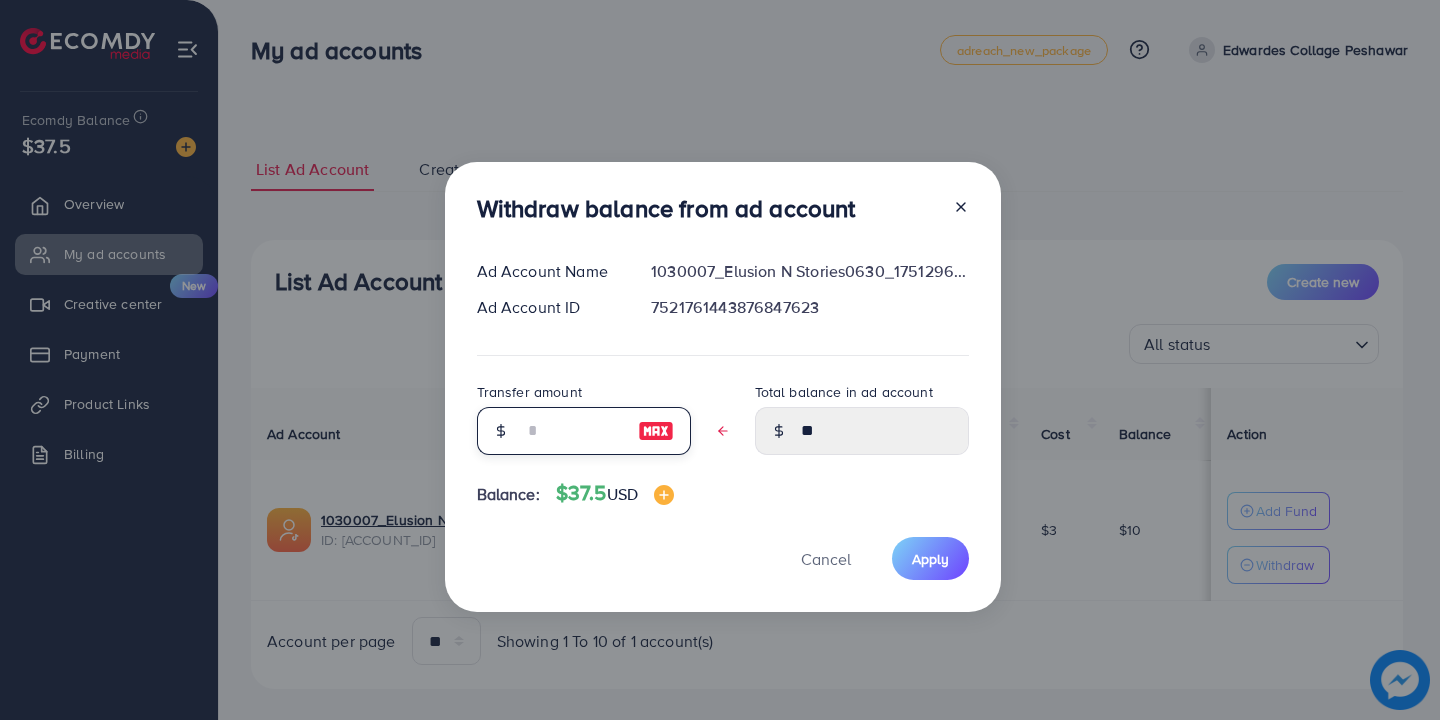 click at bounding box center (573, 431) 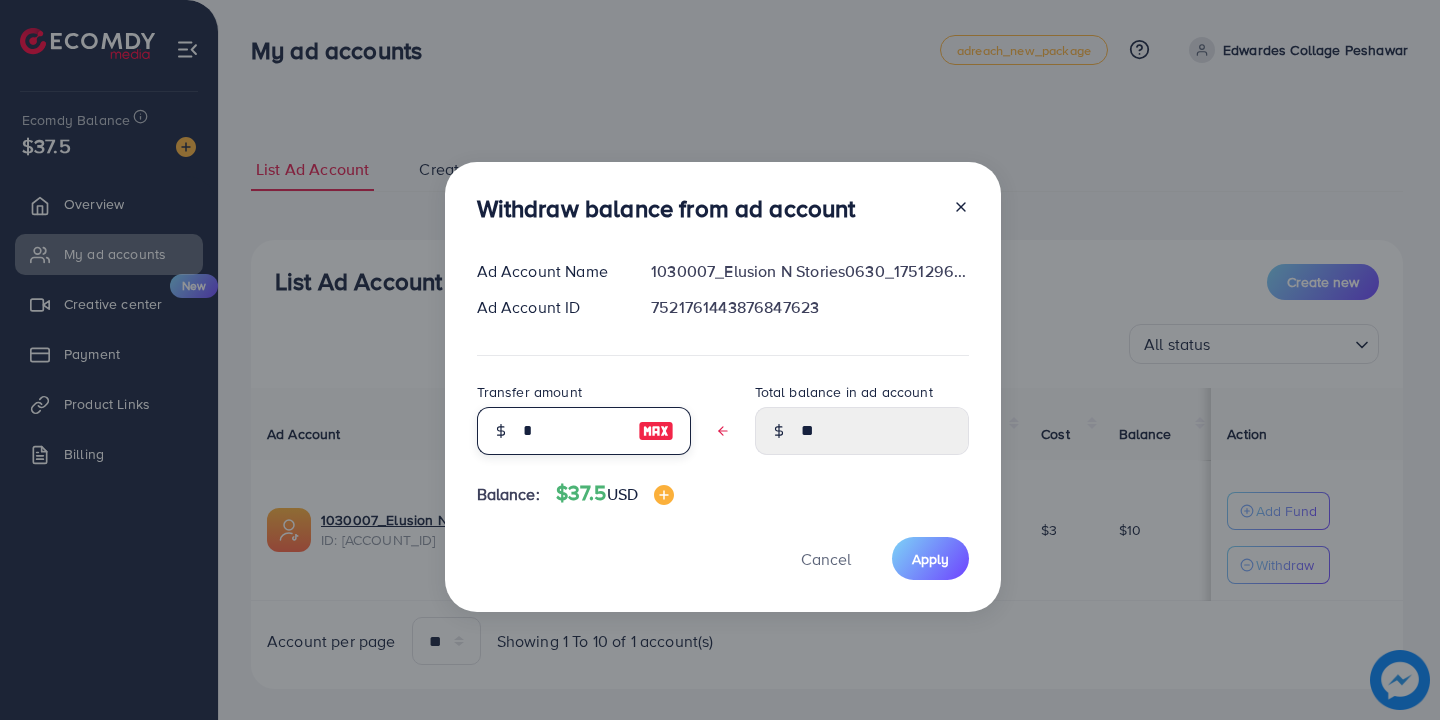 type on "****" 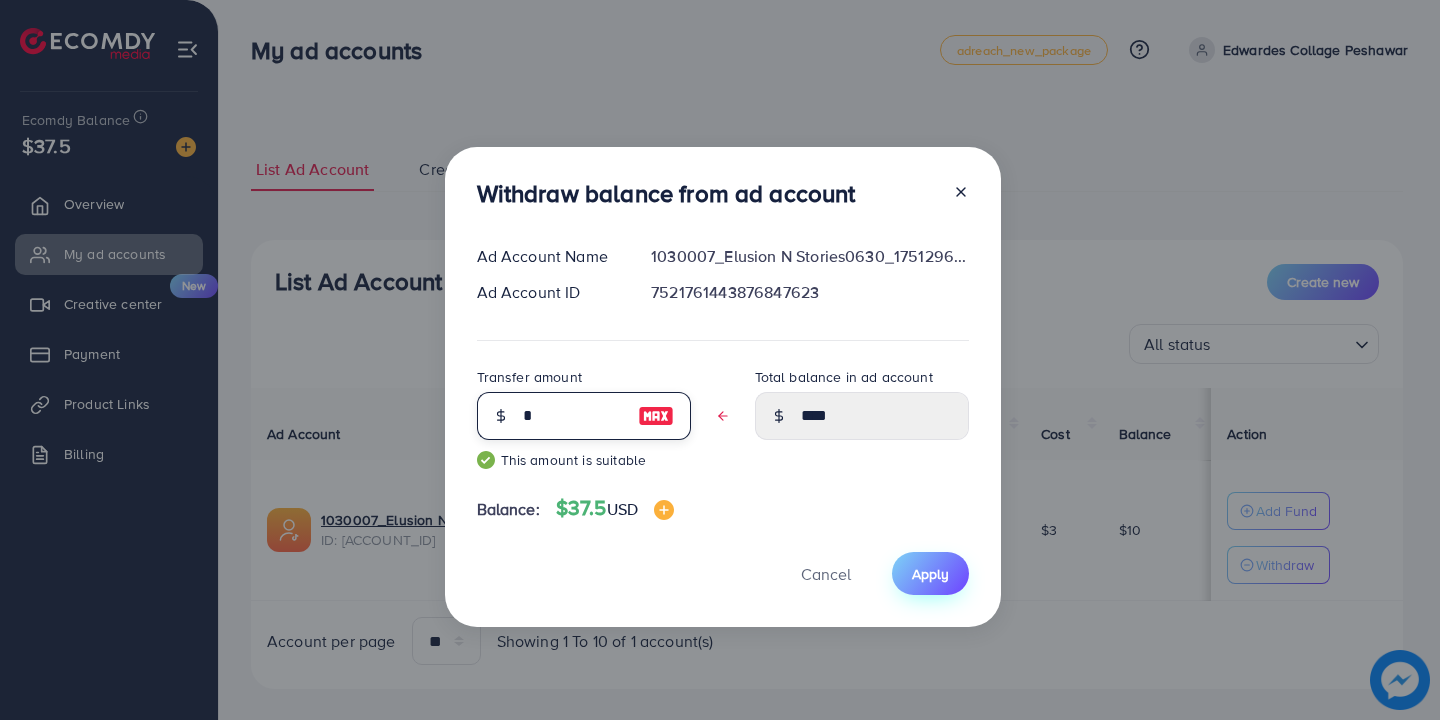 type on "*" 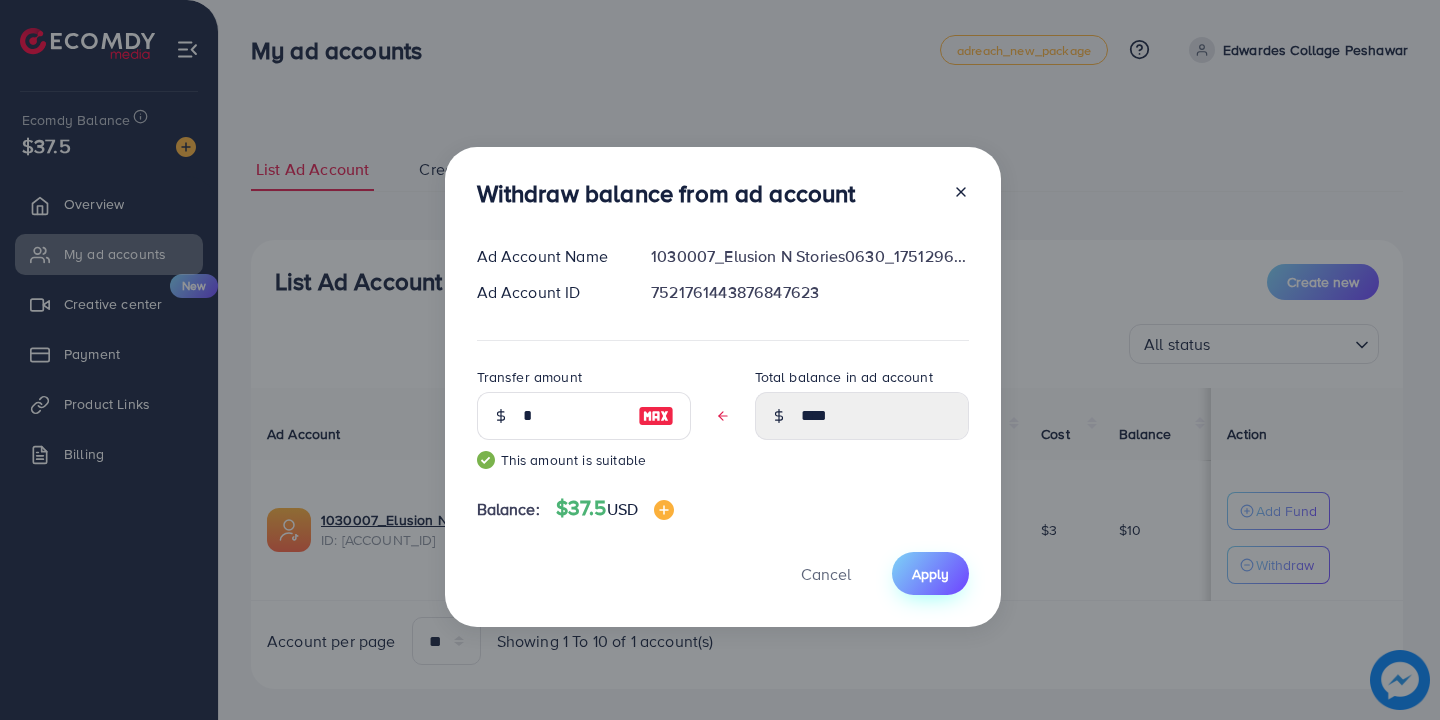 click on "Apply" at bounding box center (930, 574) 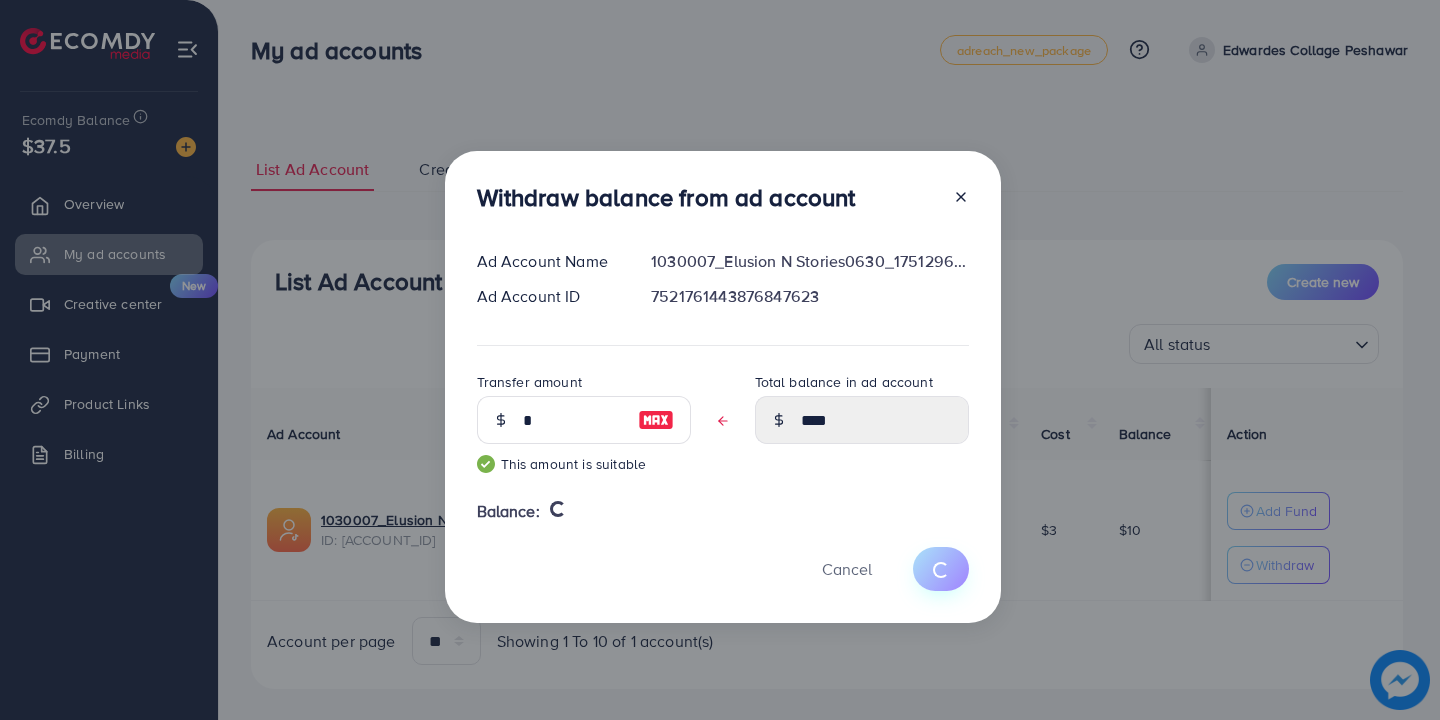 type 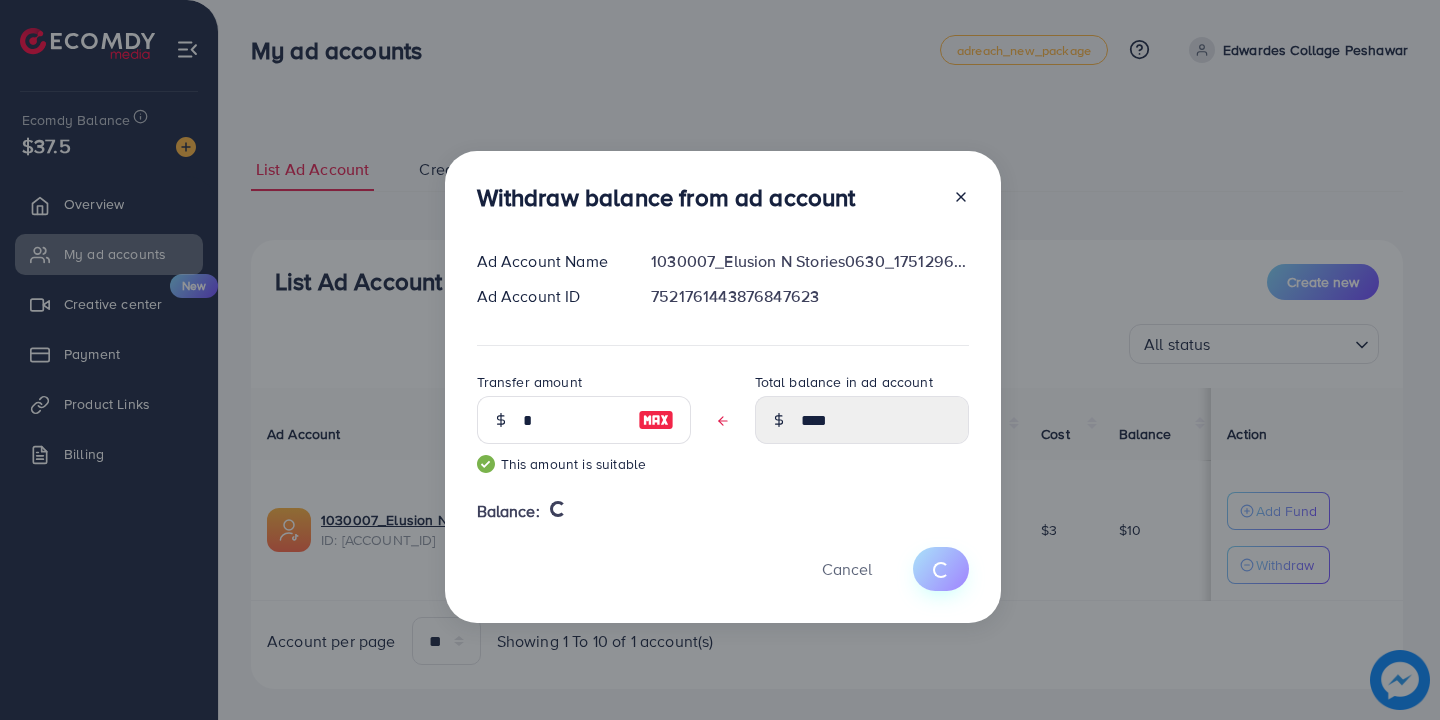 type on "**" 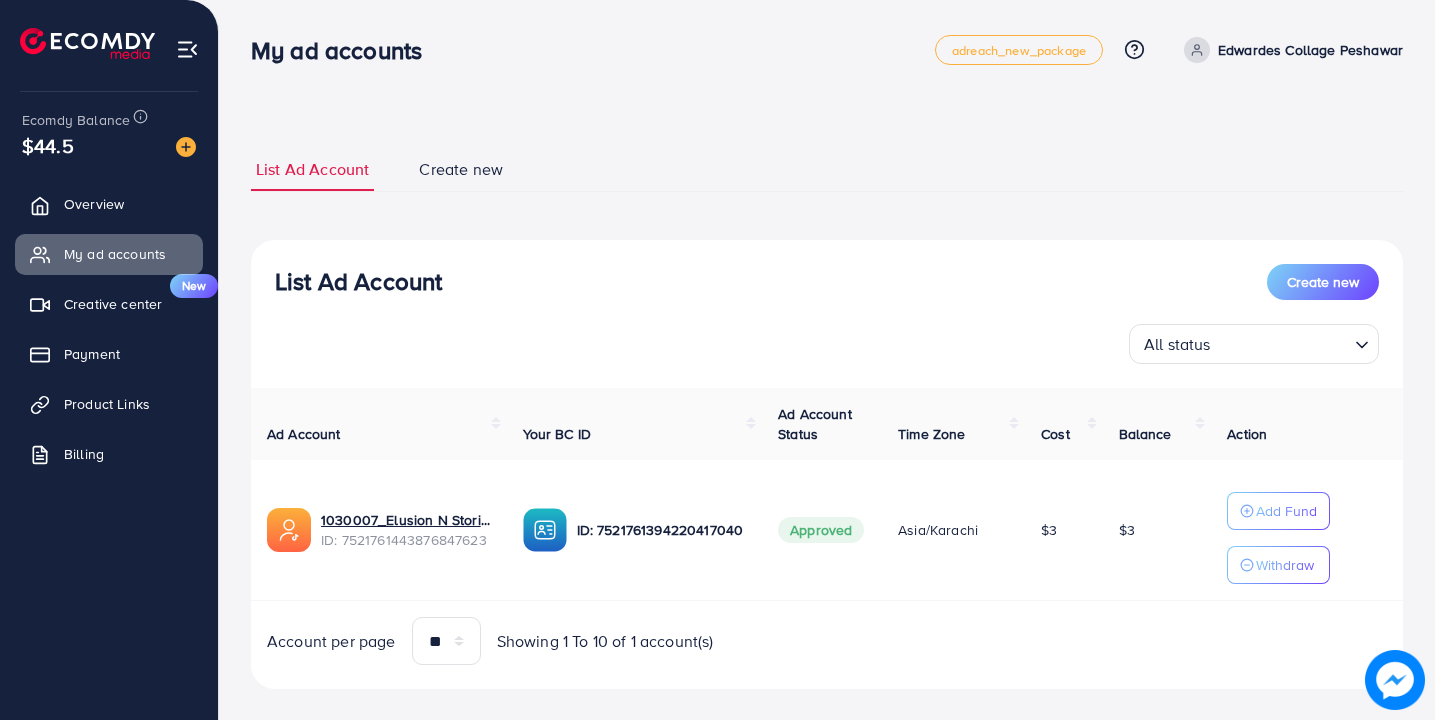 scroll, scrollTop: 0, scrollLeft: 0, axis: both 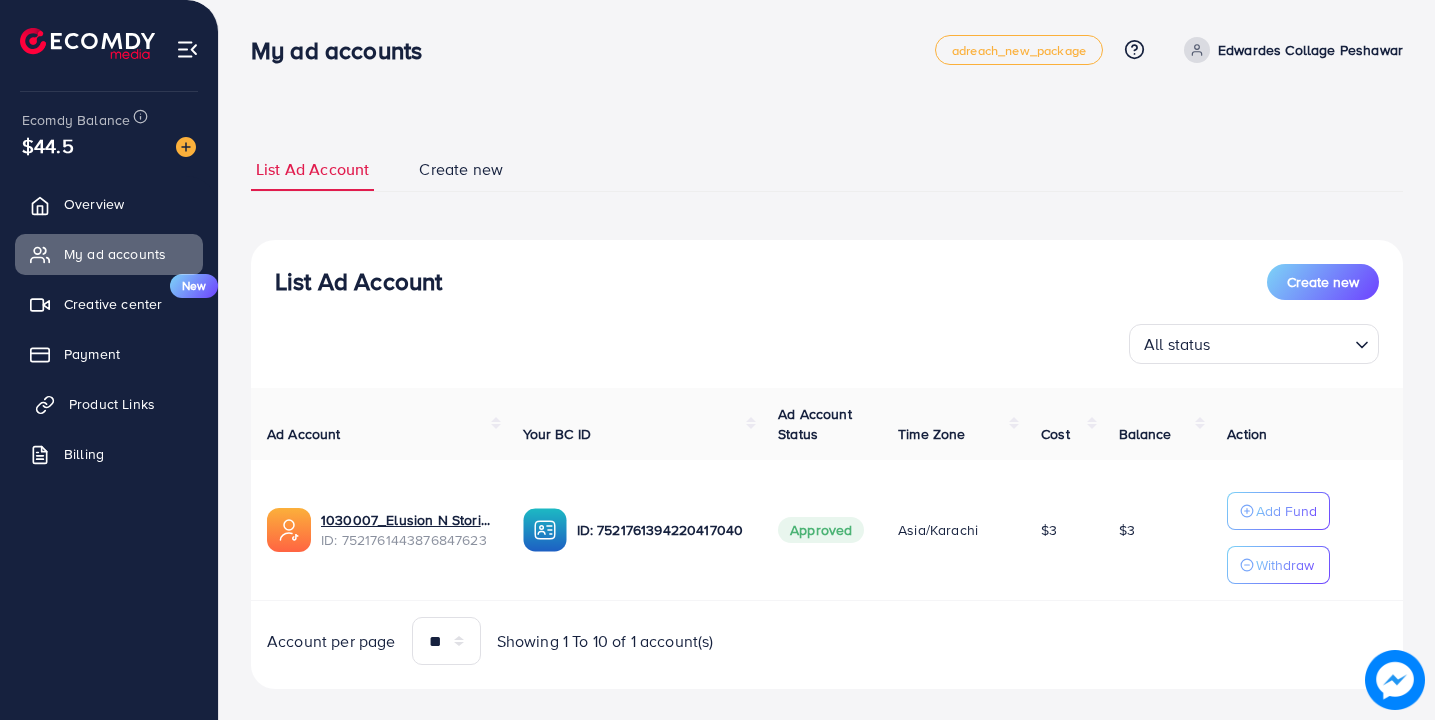 click on "Product Links" at bounding box center [112, 404] 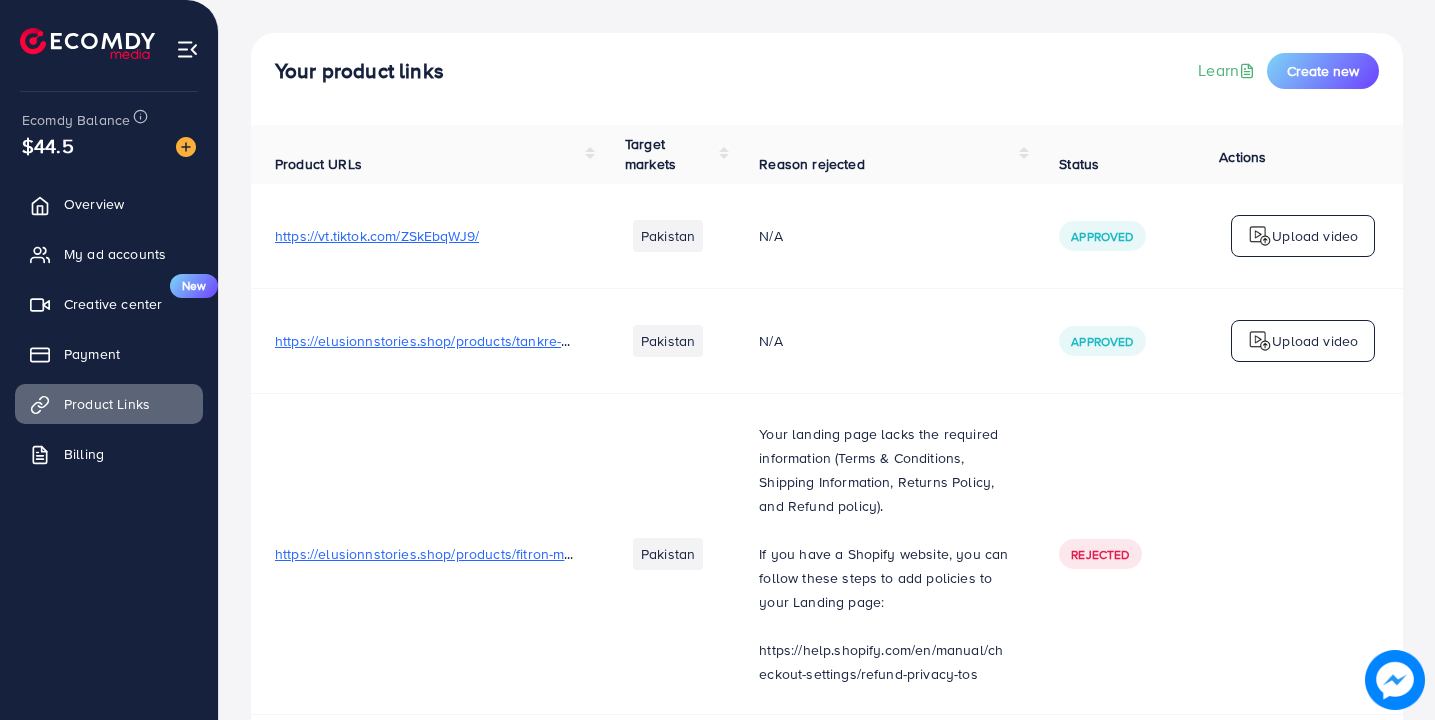 scroll, scrollTop: 6, scrollLeft: 0, axis: vertical 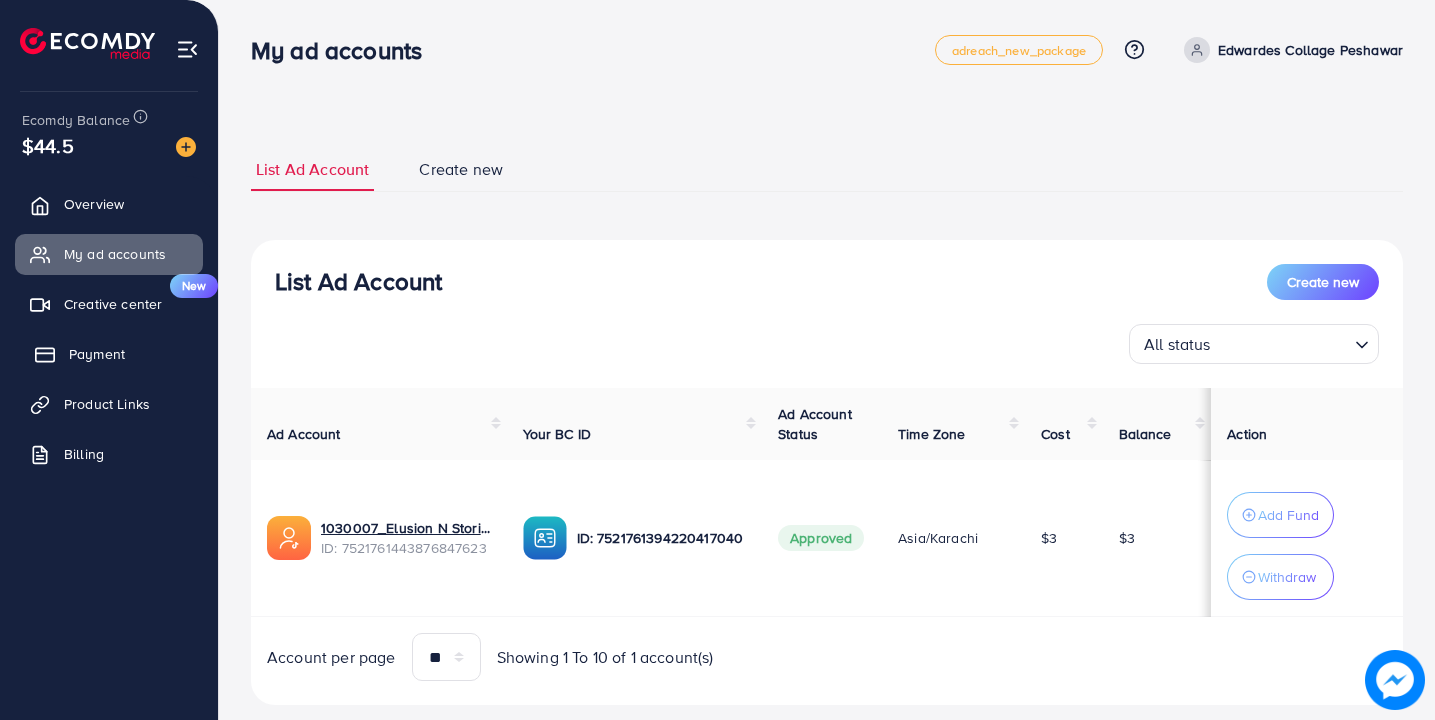 click on "Payment" at bounding box center [109, 354] 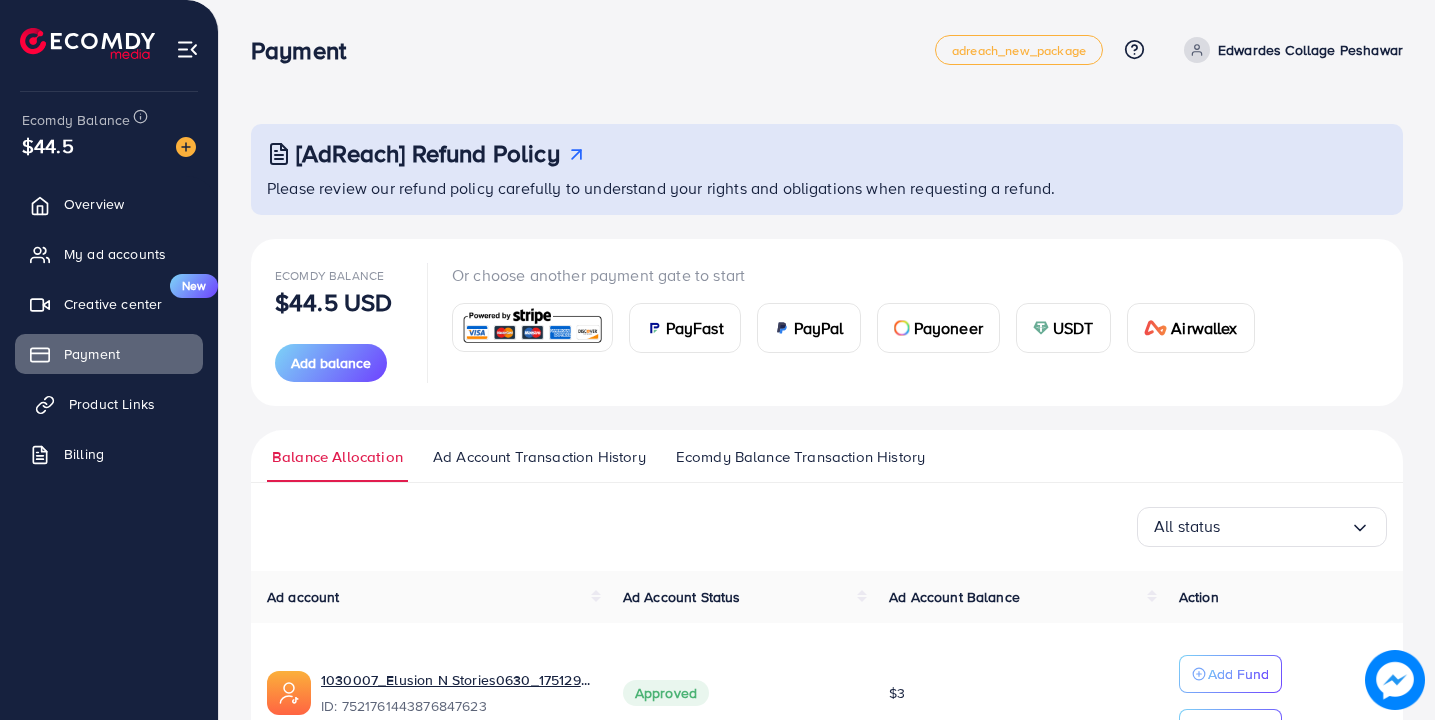 click on "Product Links" at bounding box center (112, 404) 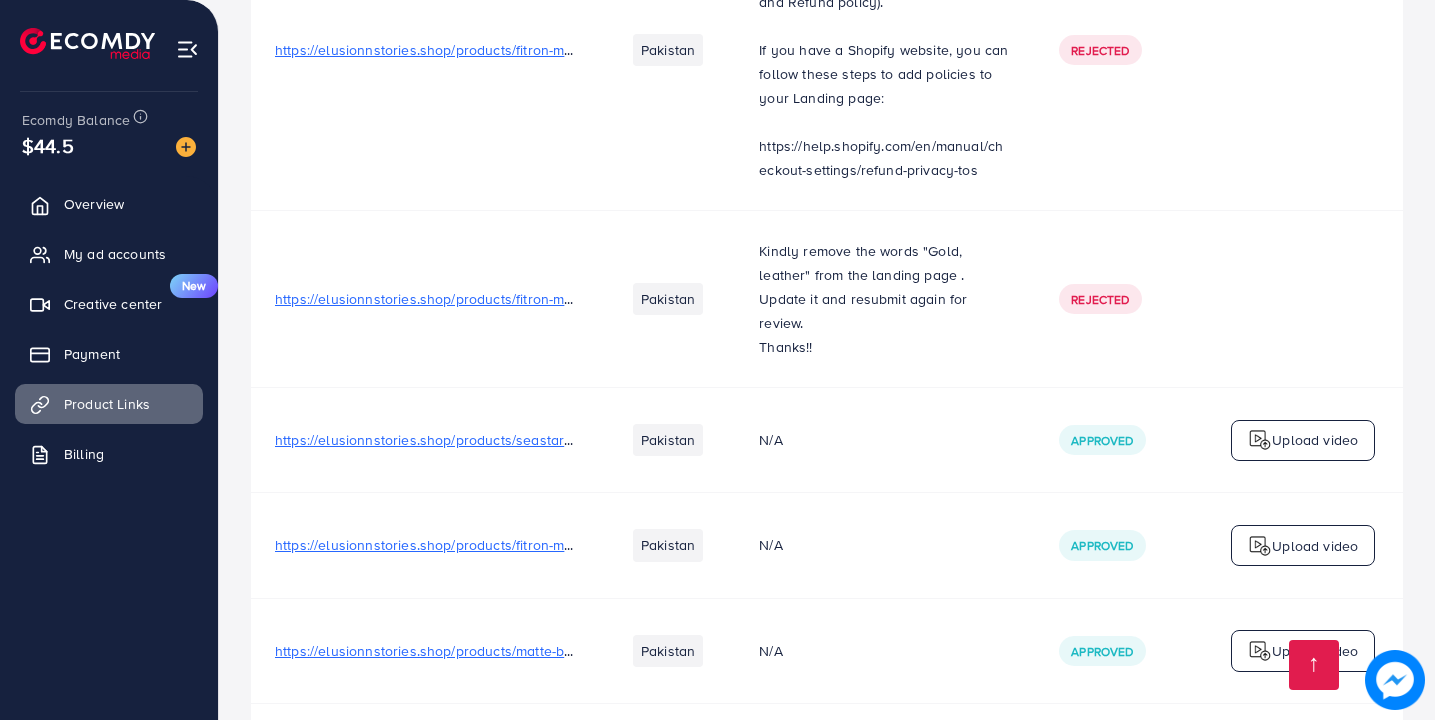 scroll, scrollTop: 597, scrollLeft: 0, axis: vertical 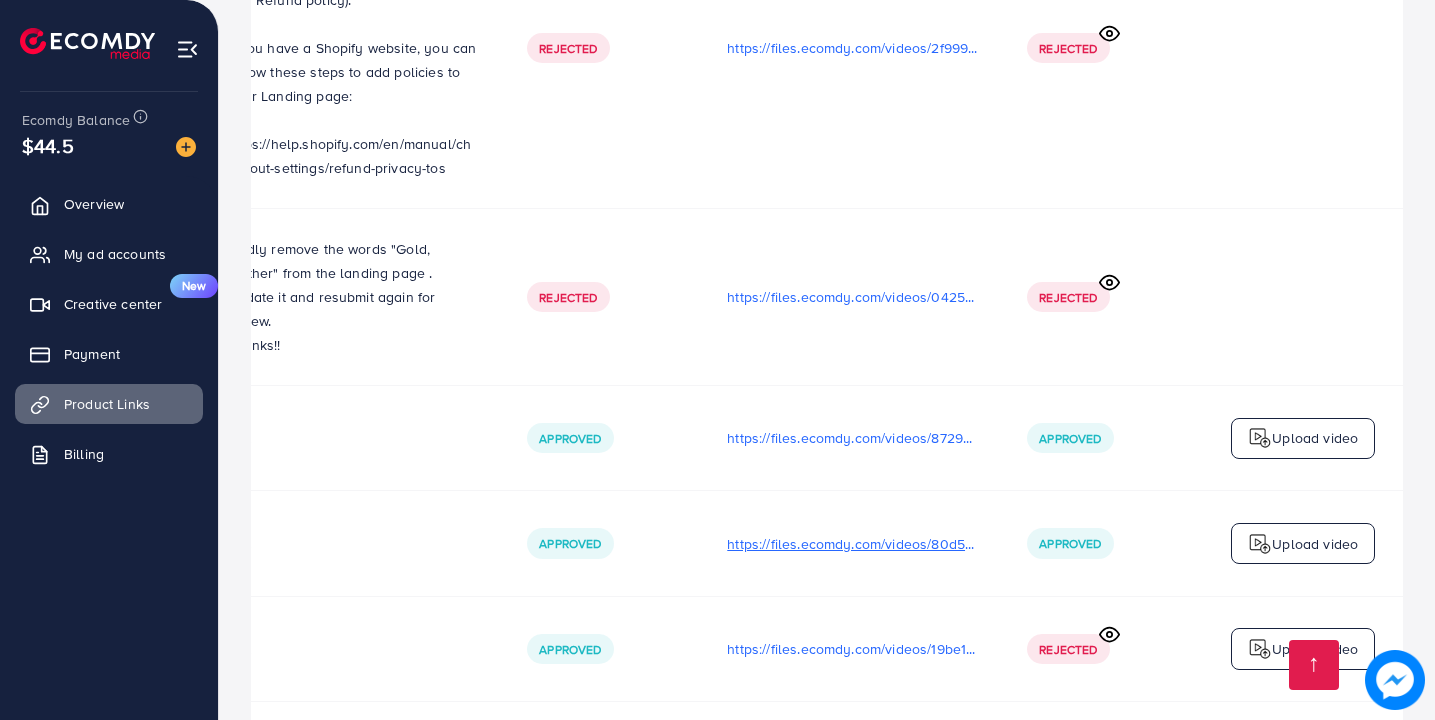 click on "https://files.ecomdy.com/videos/80d5a6df-0134-4ccc-aa2d-8c2644b5dcbd-1751437156441.mp4" at bounding box center (853, 544) 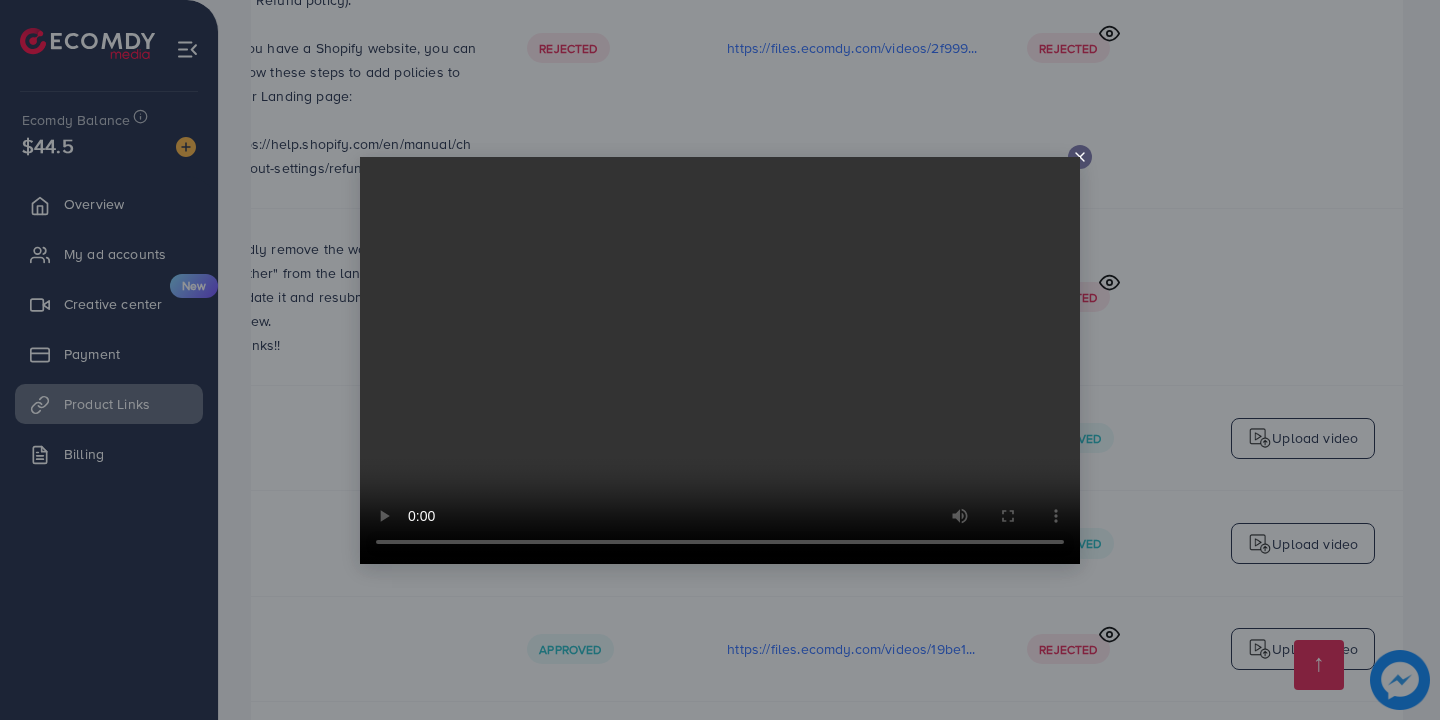 click at bounding box center [1080, 157] 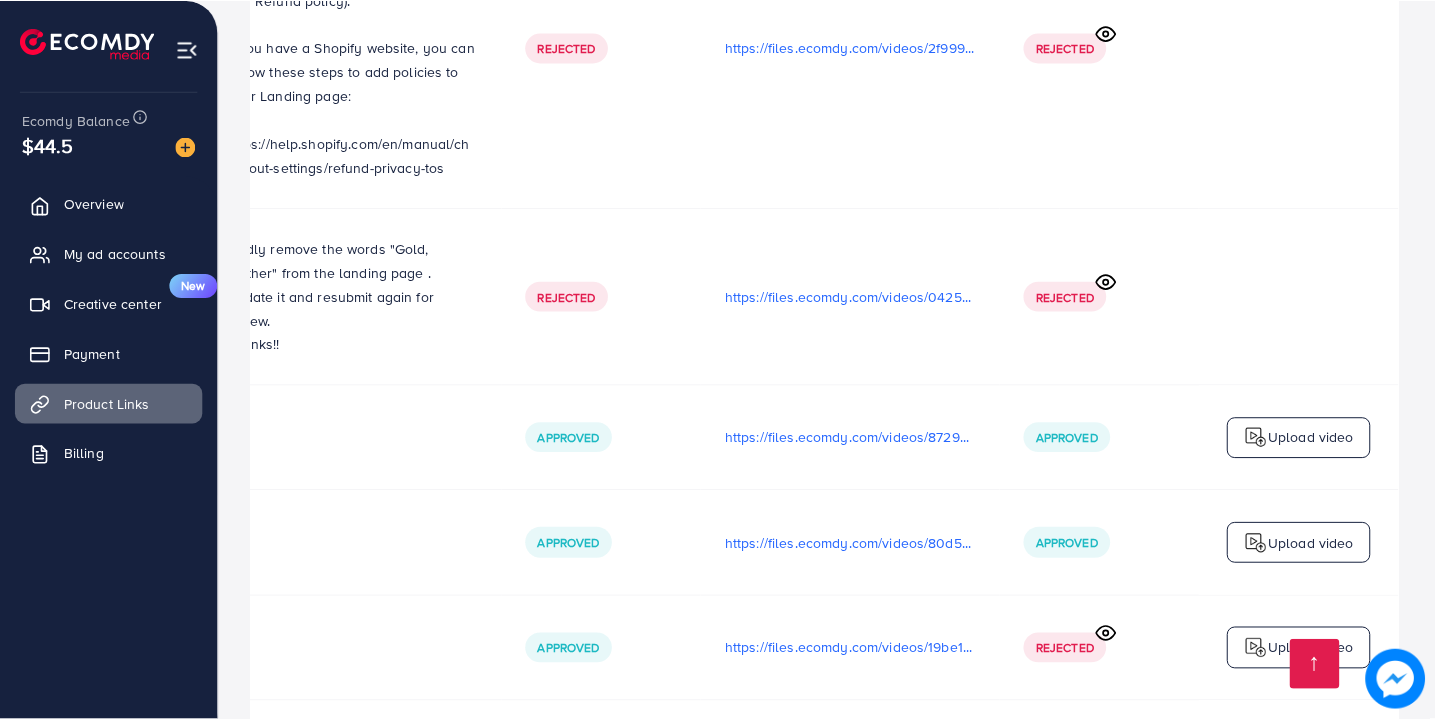 scroll, scrollTop: 0, scrollLeft: 527, axis: horizontal 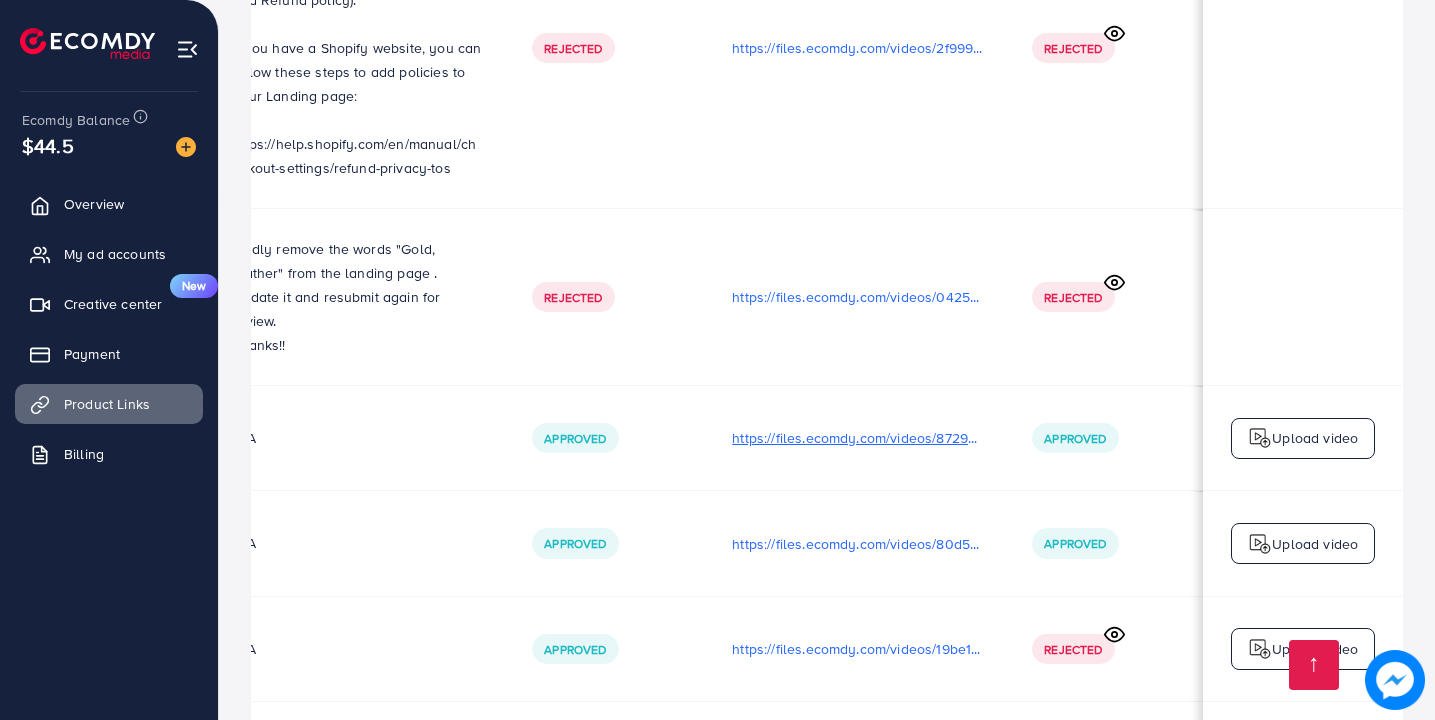 click on "https://files.ecomdy.com/videos/87298ac6-669c-4146-a42c-1f0a5e4c6943-1751389717962.mp4" at bounding box center (858, 438) 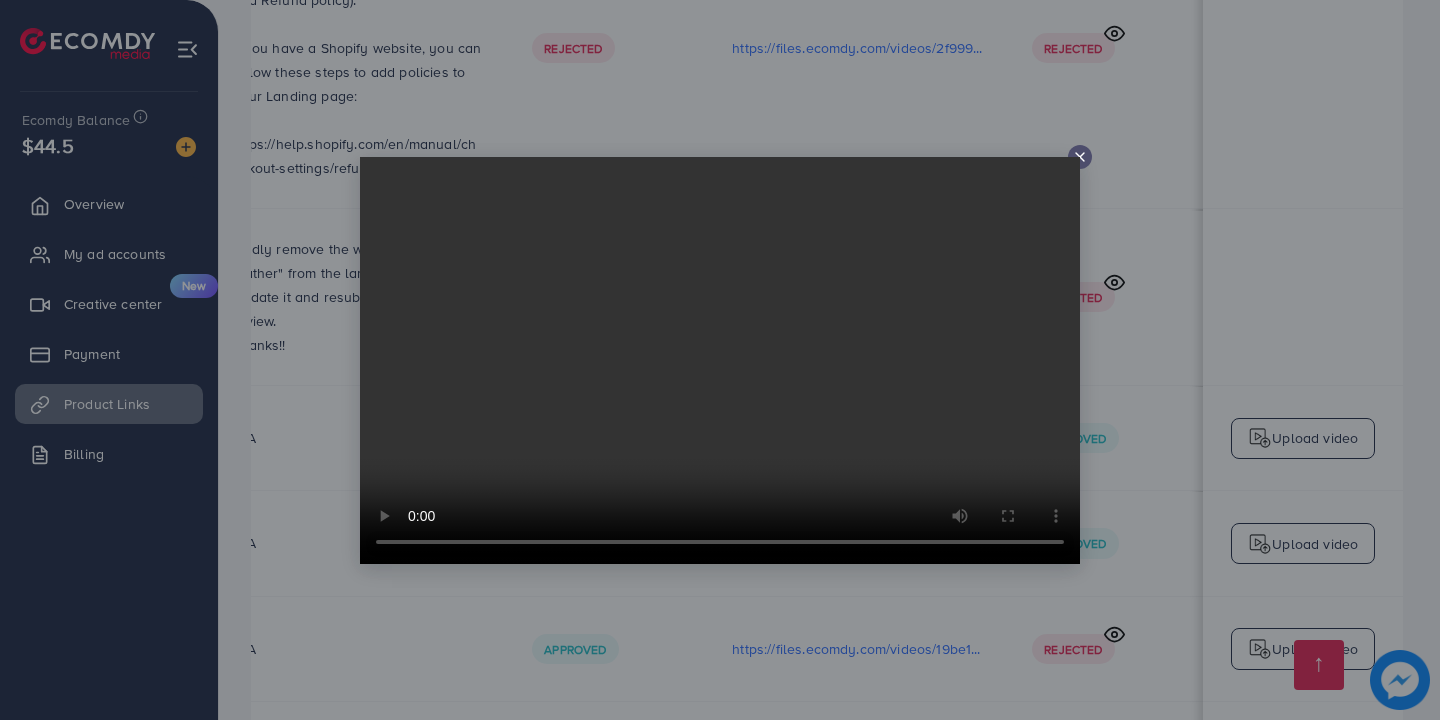 click 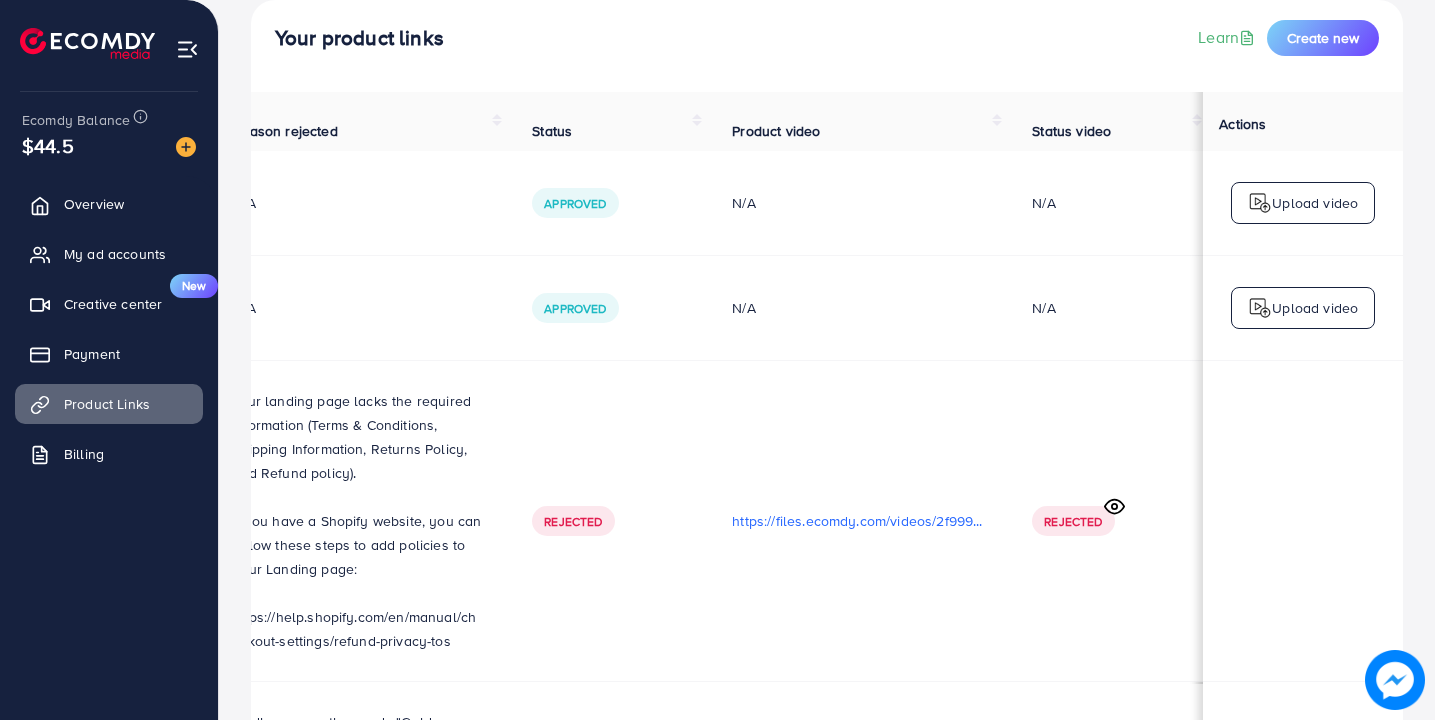 scroll, scrollTop: 111, scrollLeft: 0, axis: vertical 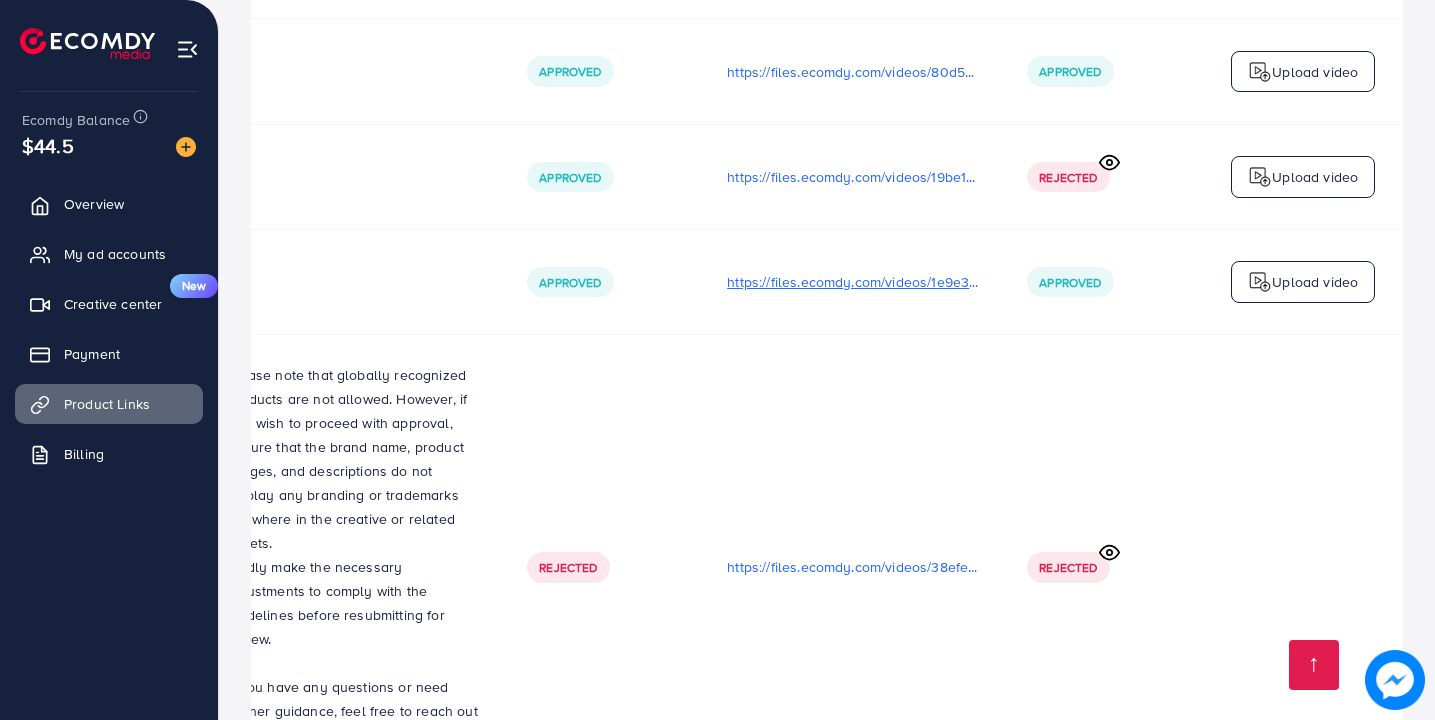 click on "https://files.ecomdy.com/videos/1e9e3ff3-953c-492a-b311-ec7f2224d019-1752076286979.mp4" at bounding box center [853, 282] 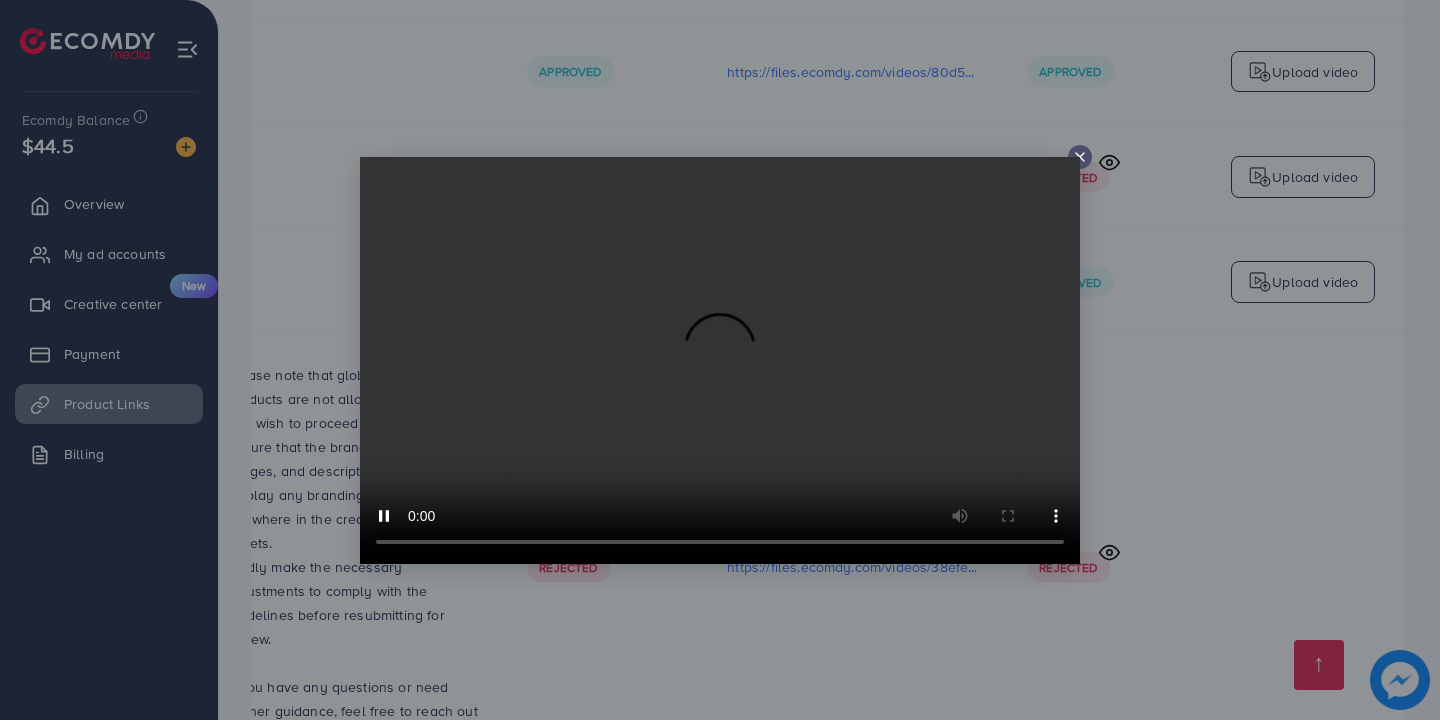 click 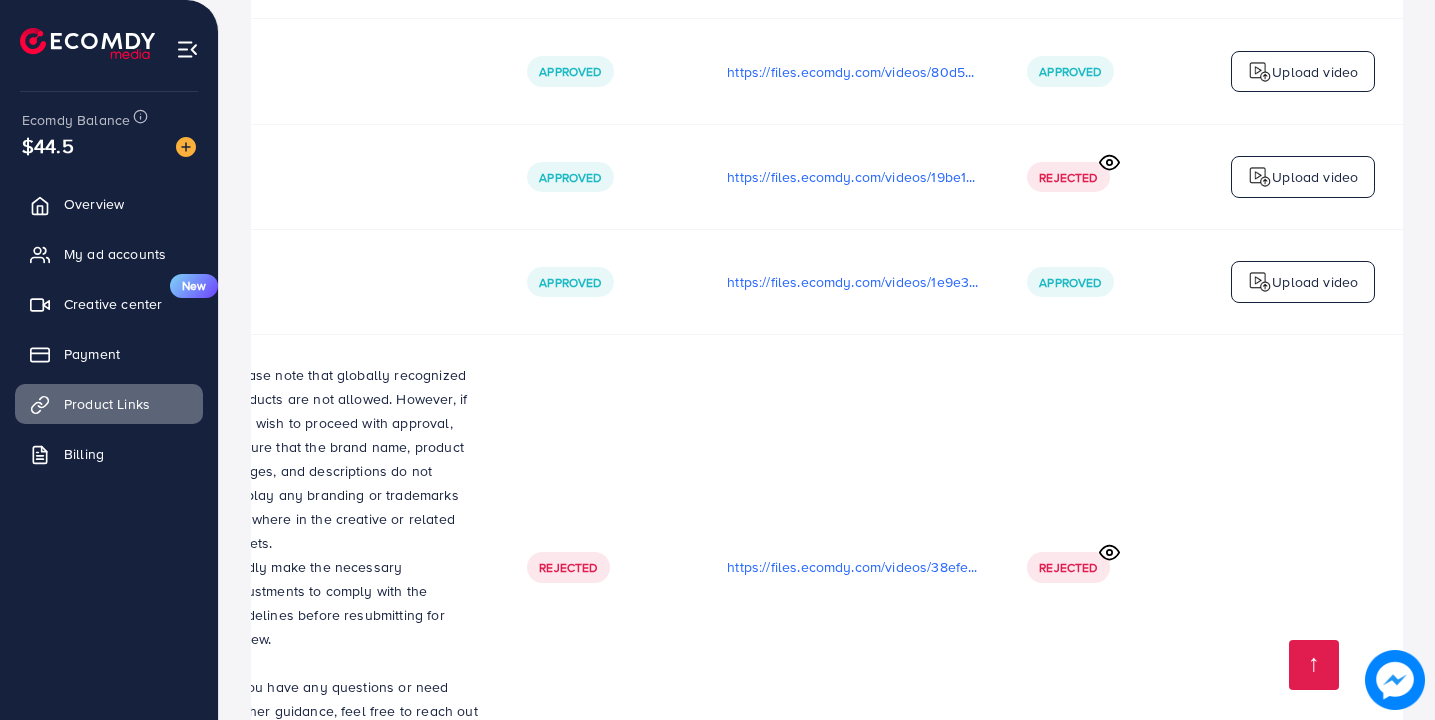scroll, scrollTop: 0, scrollLeft: 527, axis: horizontal 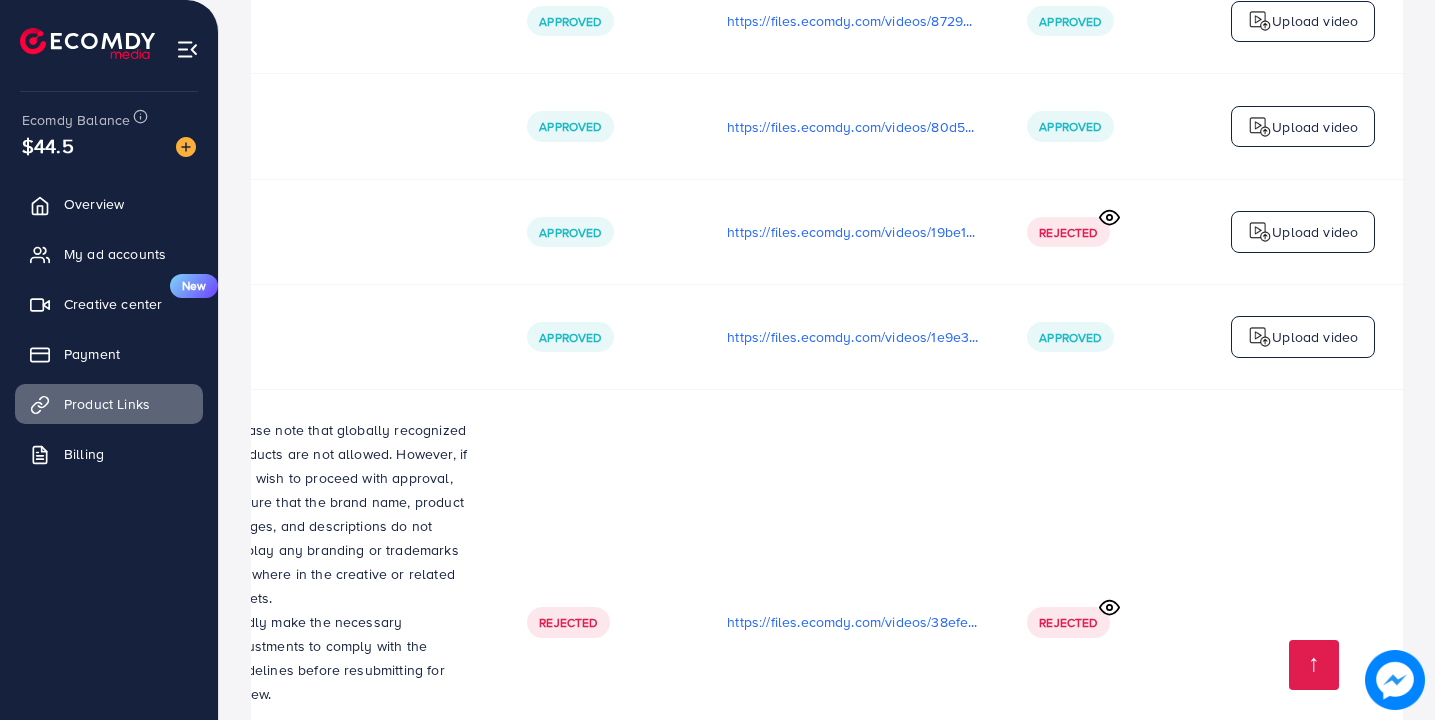 click on "Overview My ad accounts Creative center  New  Payment Product Links Billing" at bounding box center [109, 335] 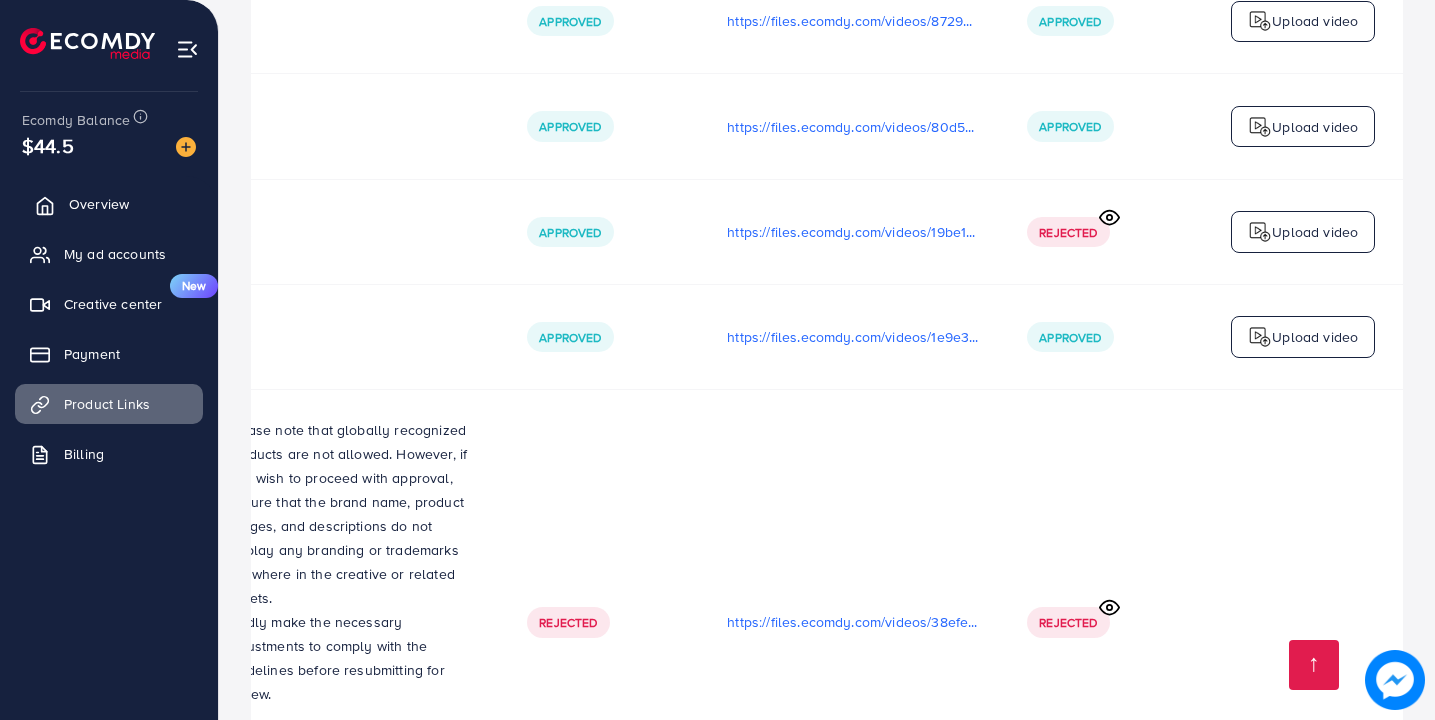 click on "Overview" at bounding box center [99, 204] 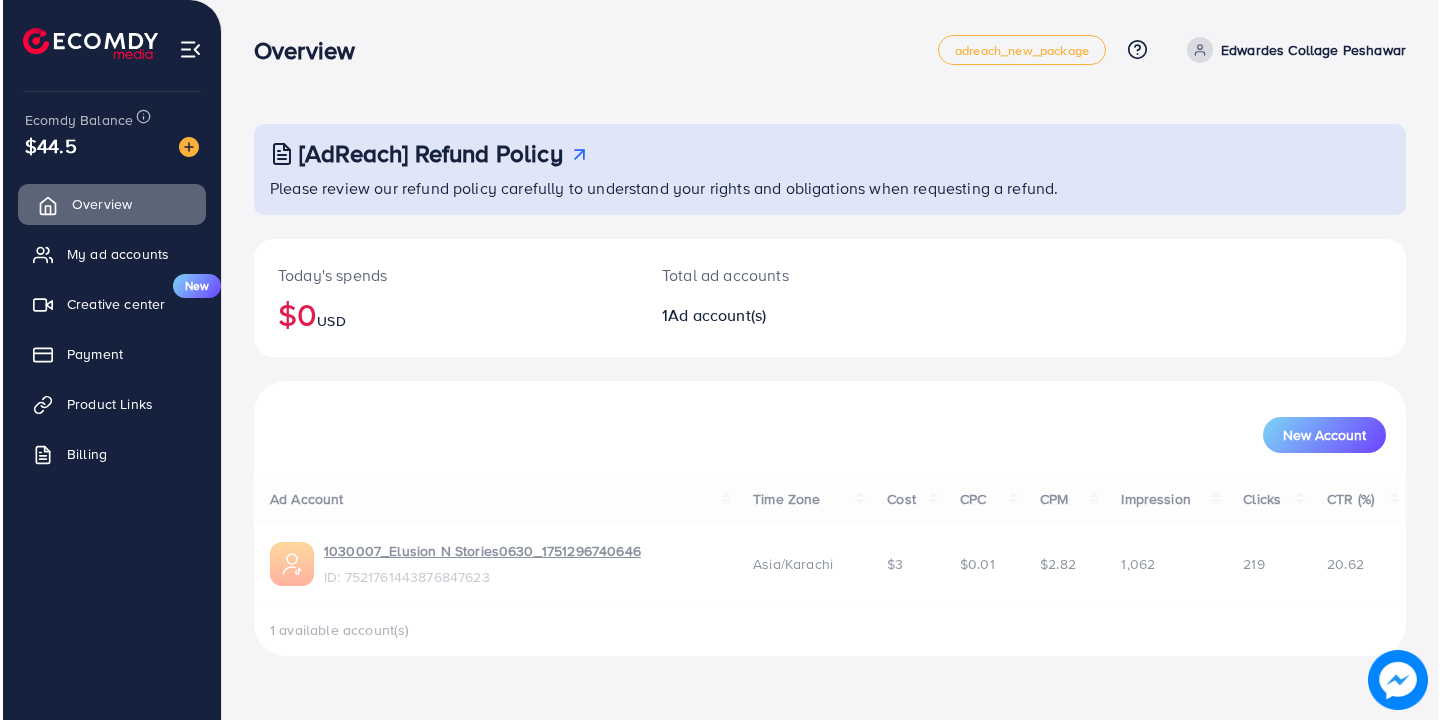 scroll, scrollTop: 0, scrollLeft: 0, axis: both 